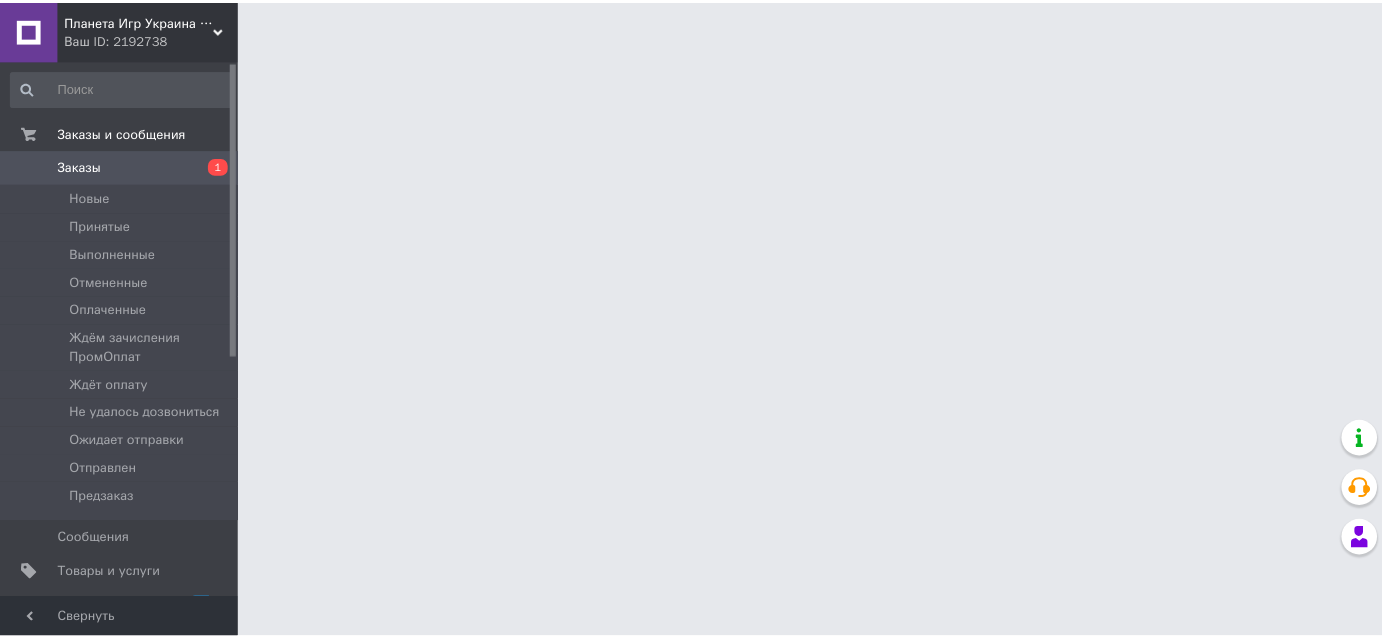 scroll, scrollTop: 0, scrollLeft: 0, axis: both 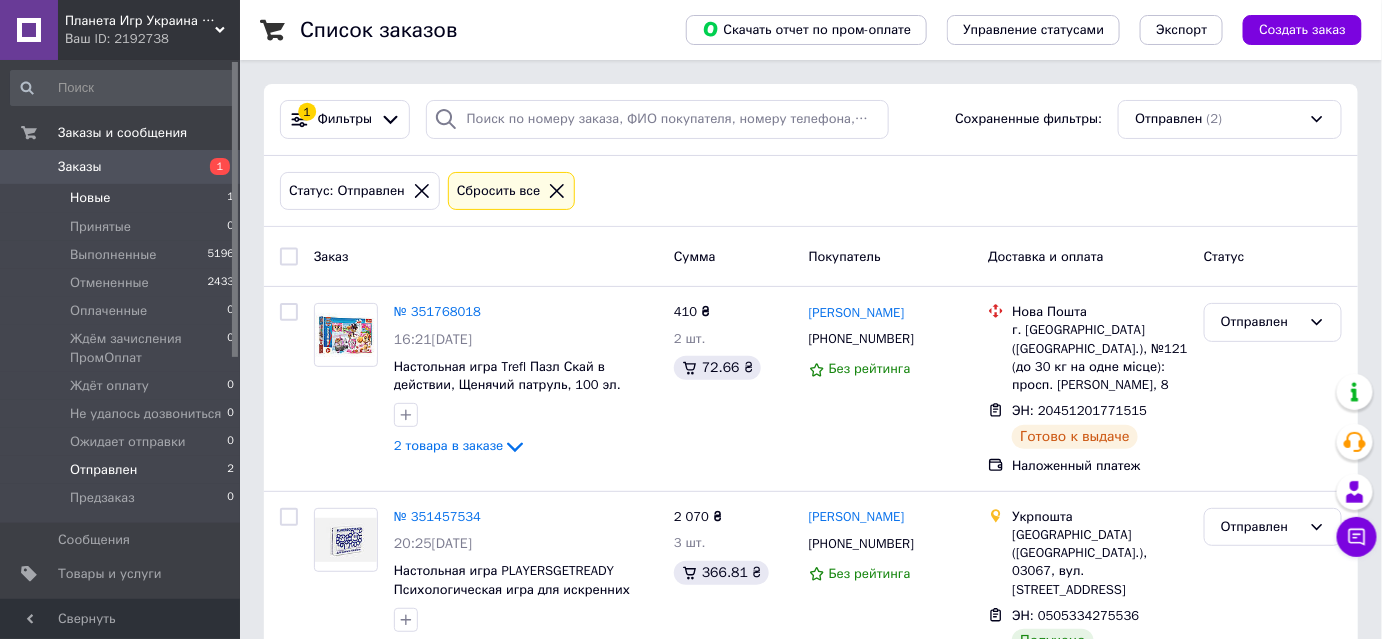 click on "Новые 1" at bounding box center [123, 198] 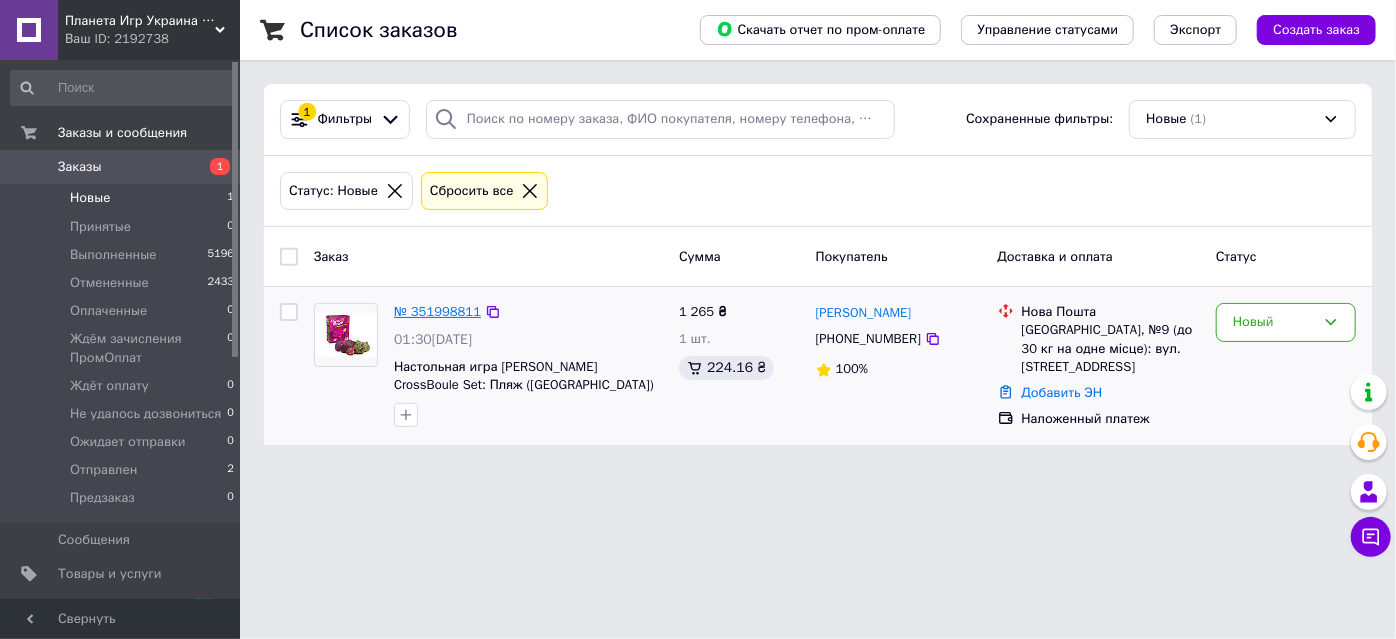 click on "№ 351998811" at bounding box center [437, 311] 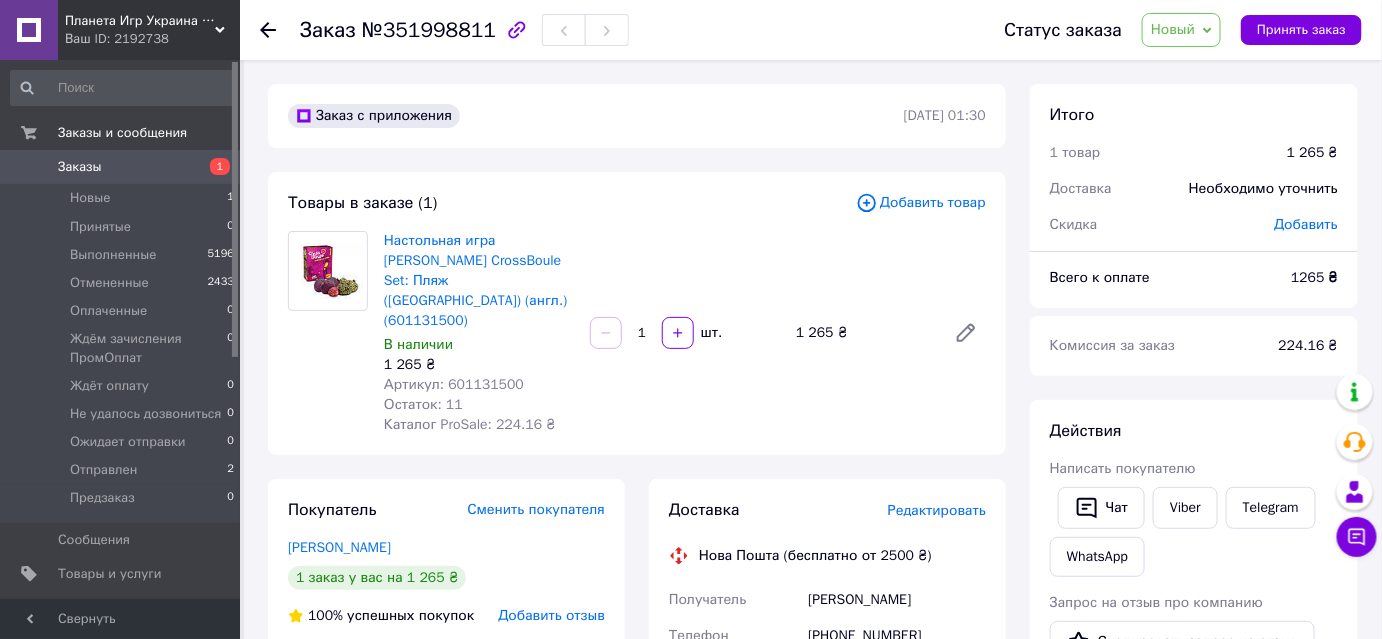 click on "Артикул: 601131500" at bounding box center (454, 384) 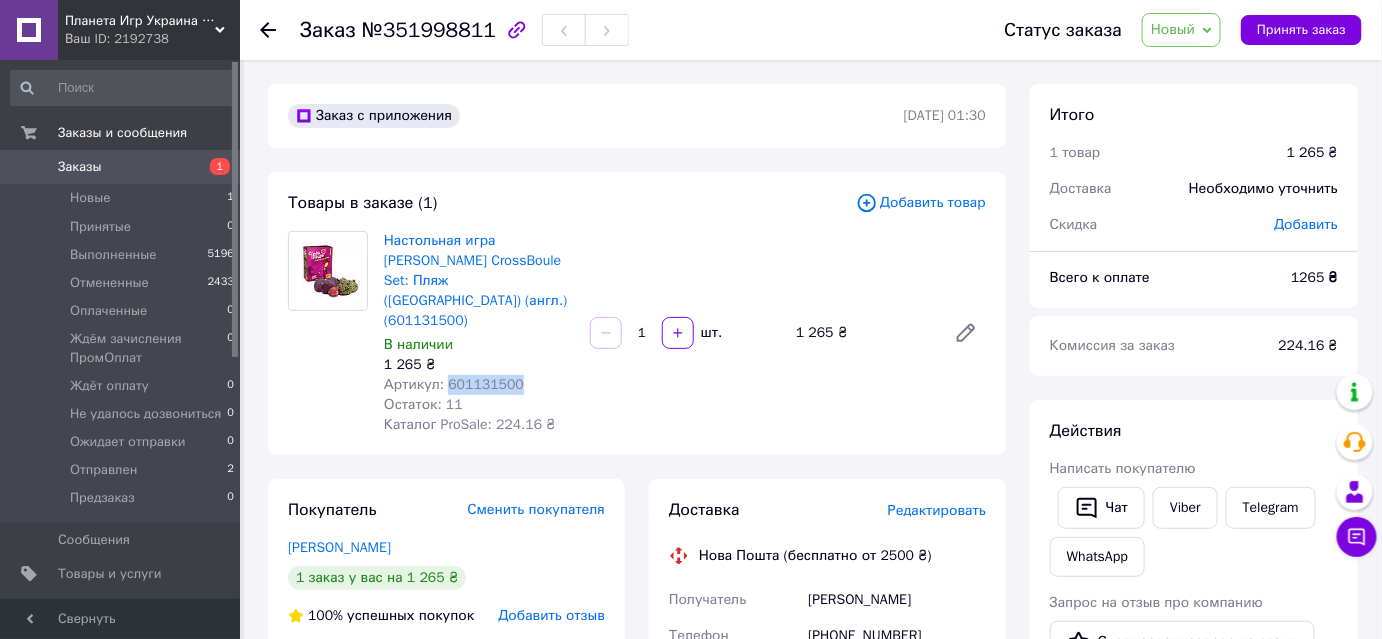 click on "Артикул: 601131500" at bounding box center [454, 384] 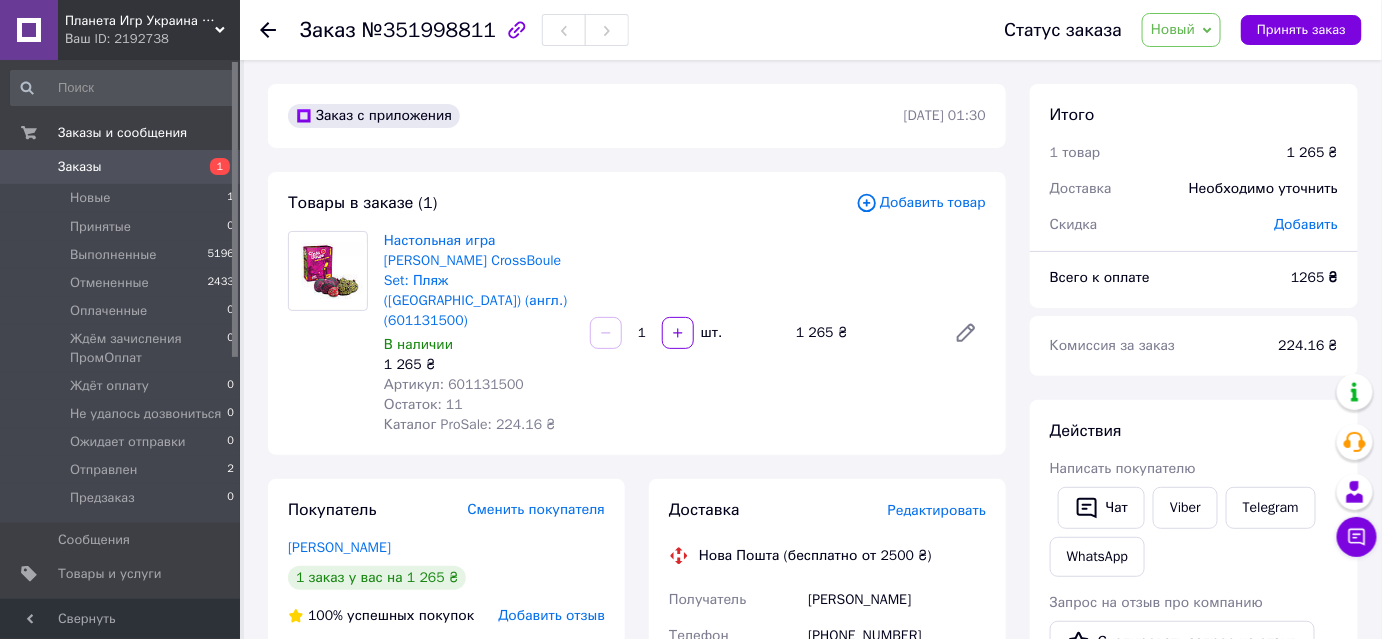 drag, startPoint x: 417, startPoint y: 629, endPoint x: 383, endPoint y: 642, distance: 36.40055 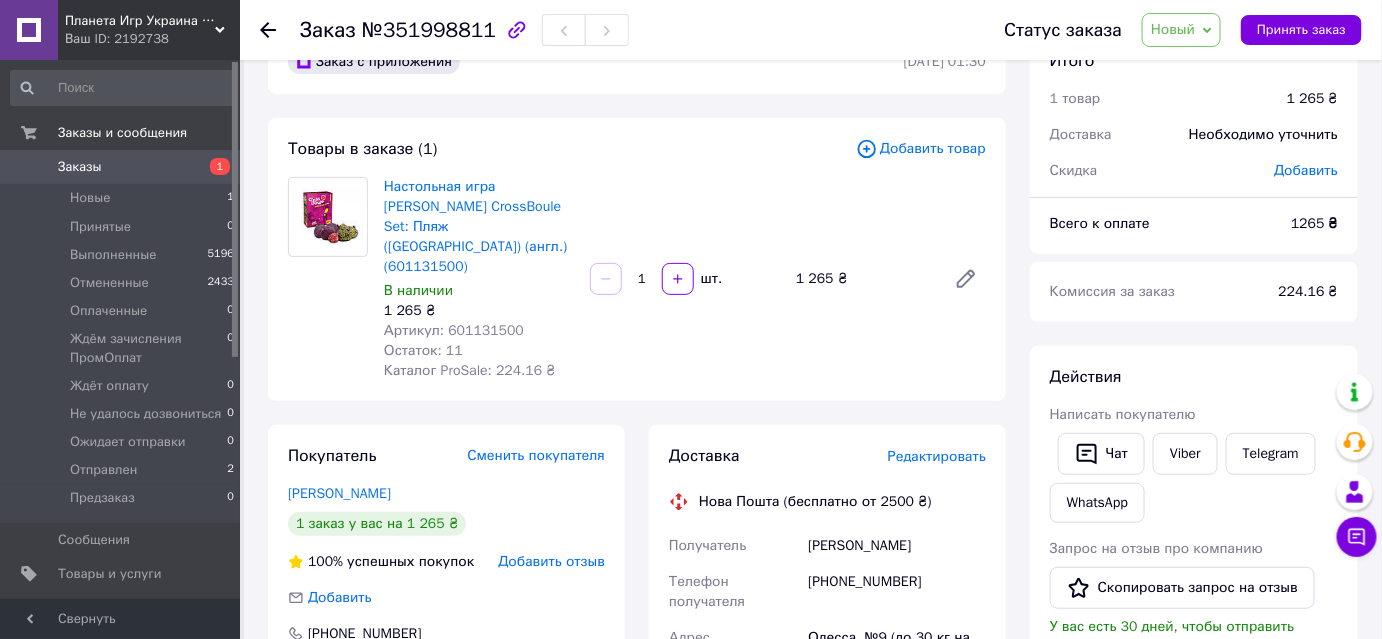 click on "Настольная игра [PERSON_NAME] CrossBoule Set: Пляж ([GEOGRAPHIC_DATA]) (англ.) (601131500)" at bounding box center [479, 227] 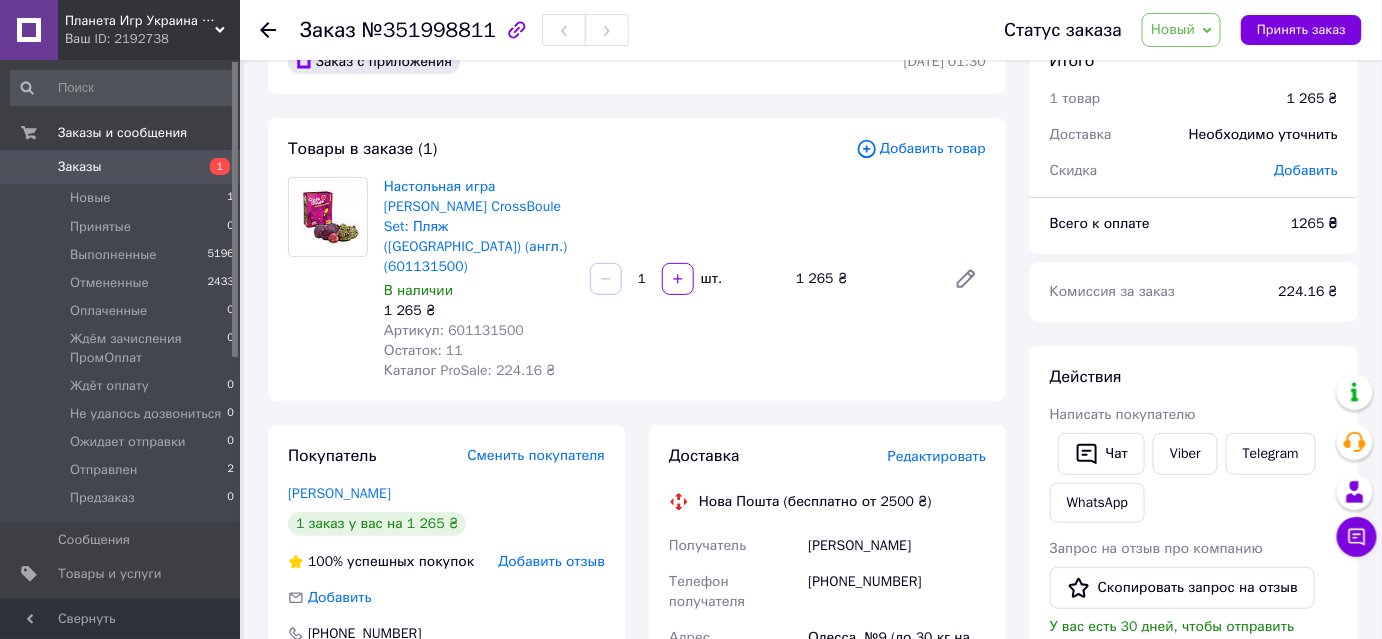 scroll, scrollTop: 0, scrollLeft: 0, axis: both 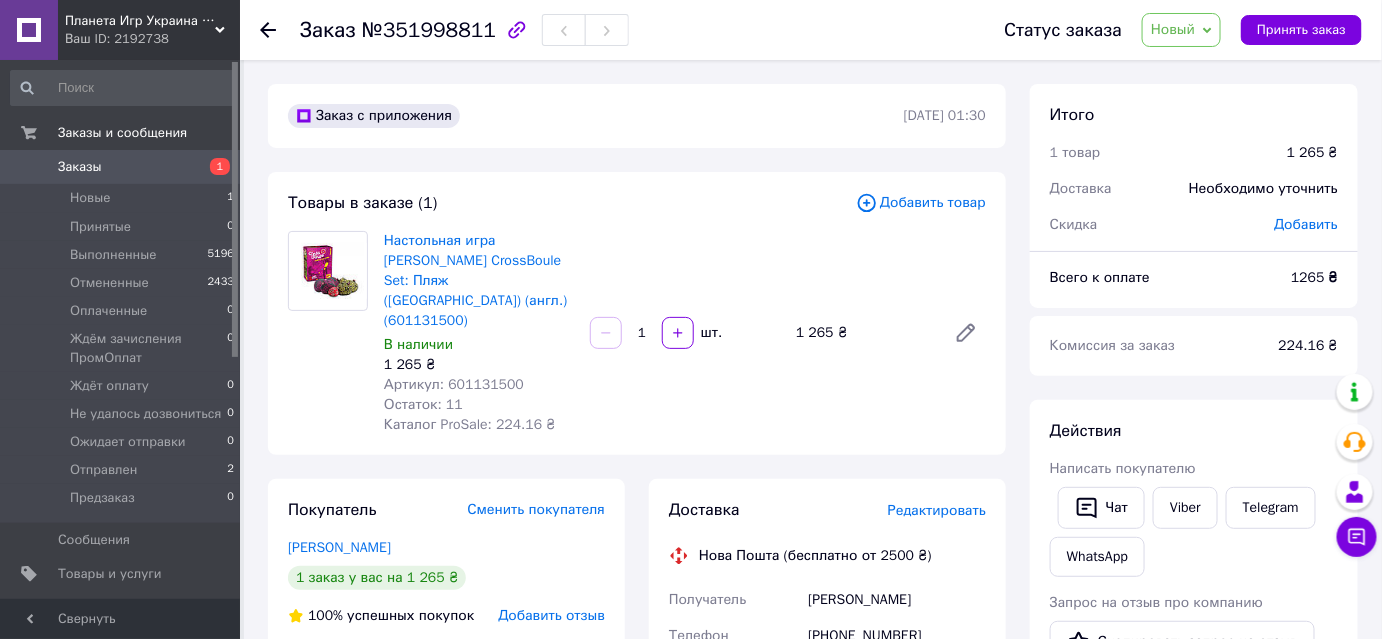 click on "Новый" at bounding box center [1173, 29] 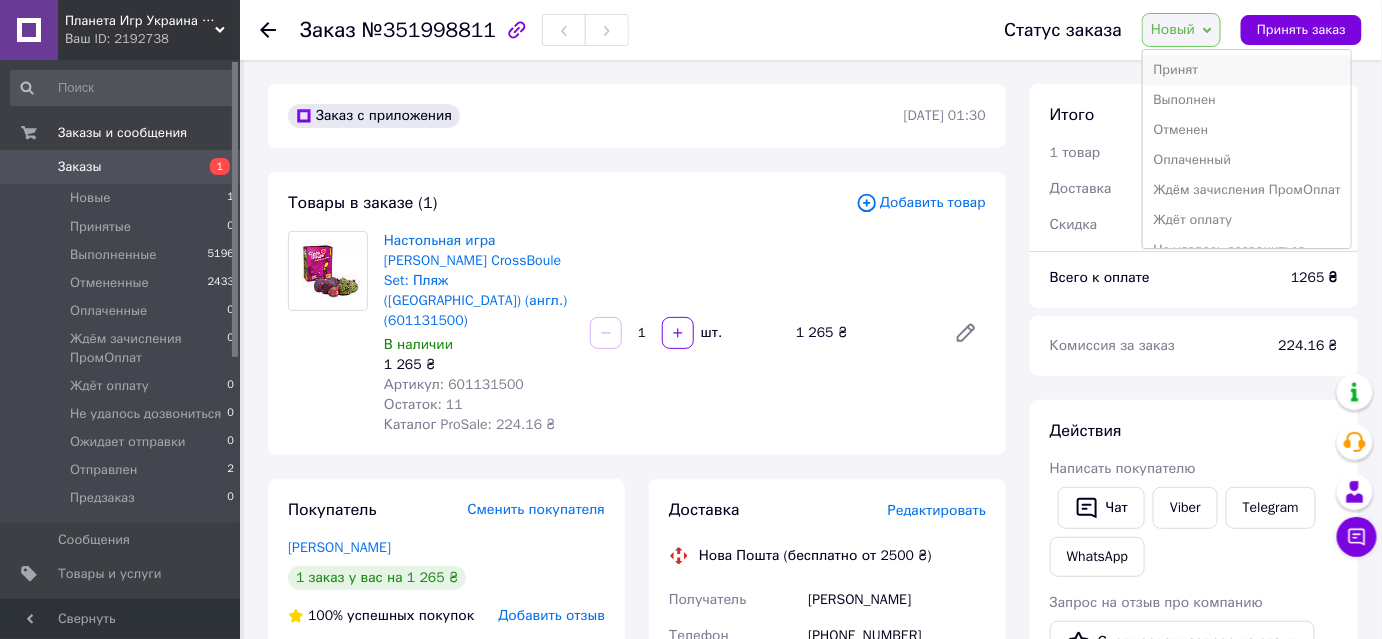 click on "Принят" at bounding box center (1246, 70) 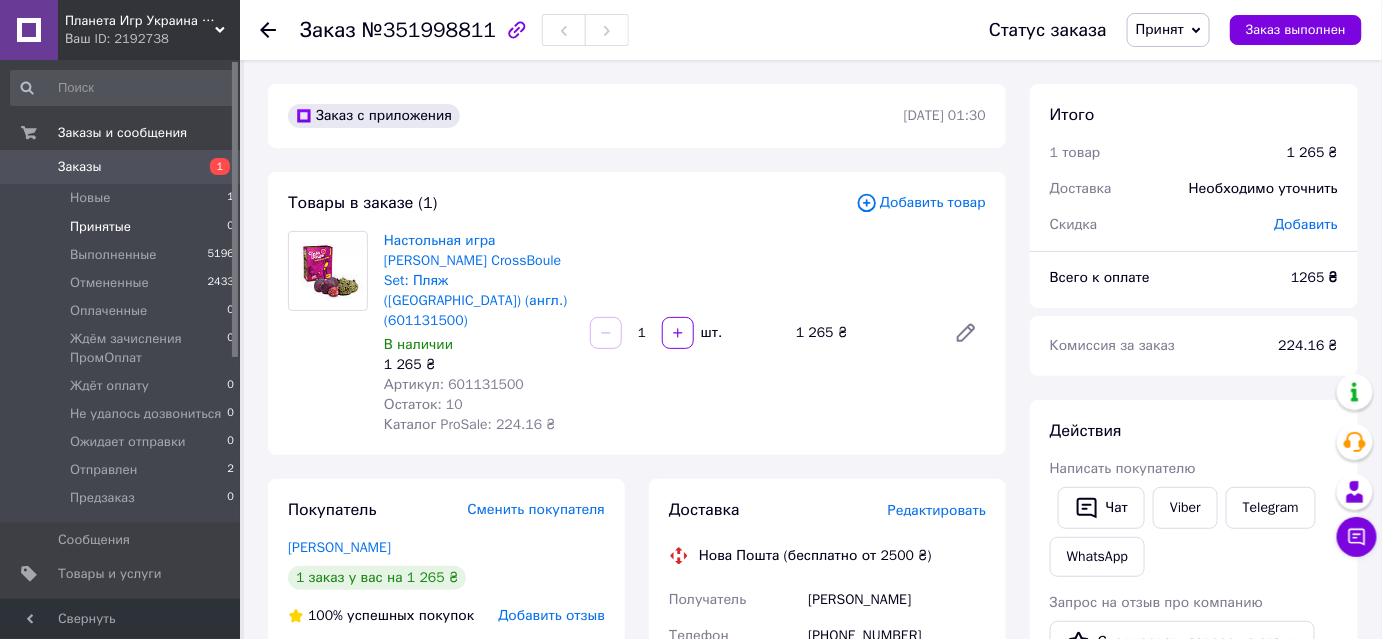 click on "Принятые 0" at bounding box center (123, 227) 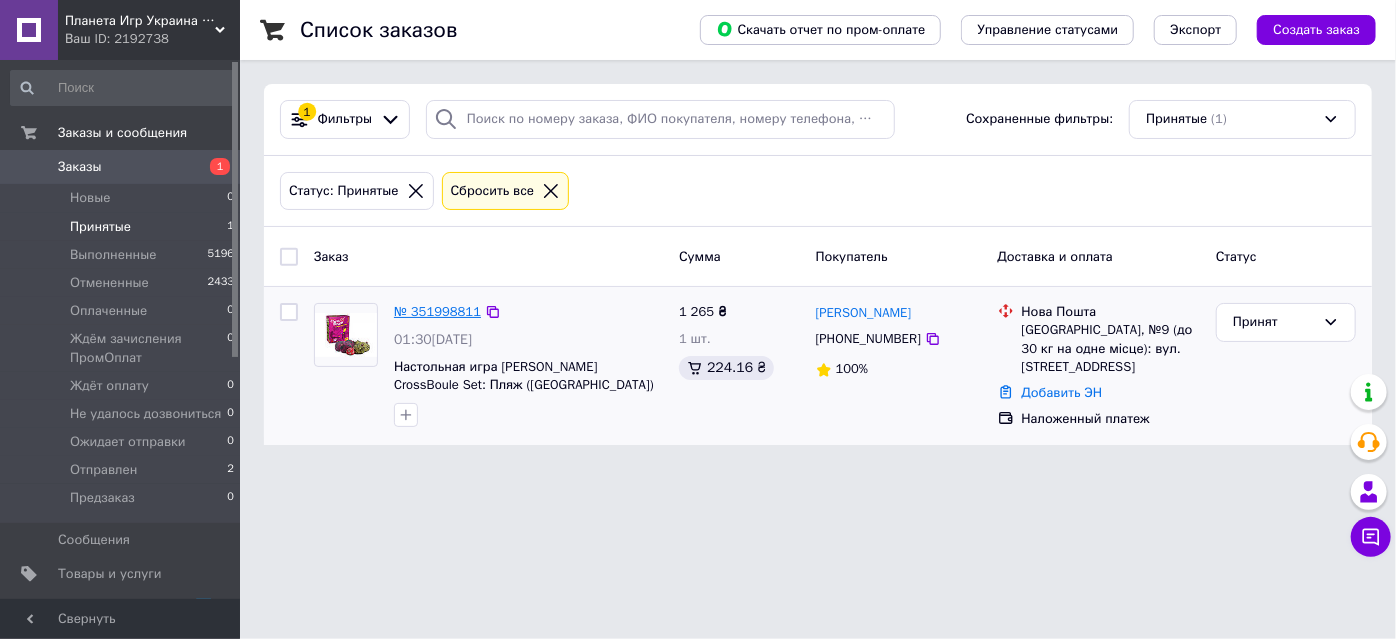click on "№ 351998811" at bounding box center (437, 311) 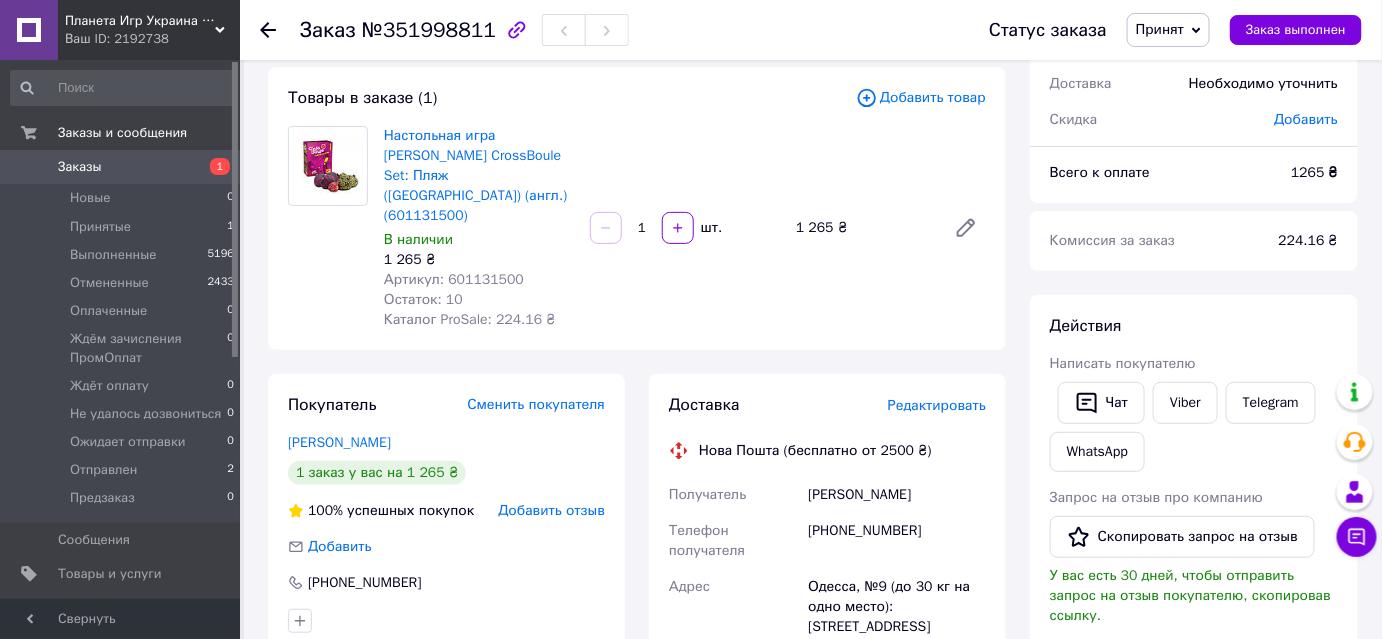 scroll, scrollTop: 0, scrollLeft: 0, axis: both 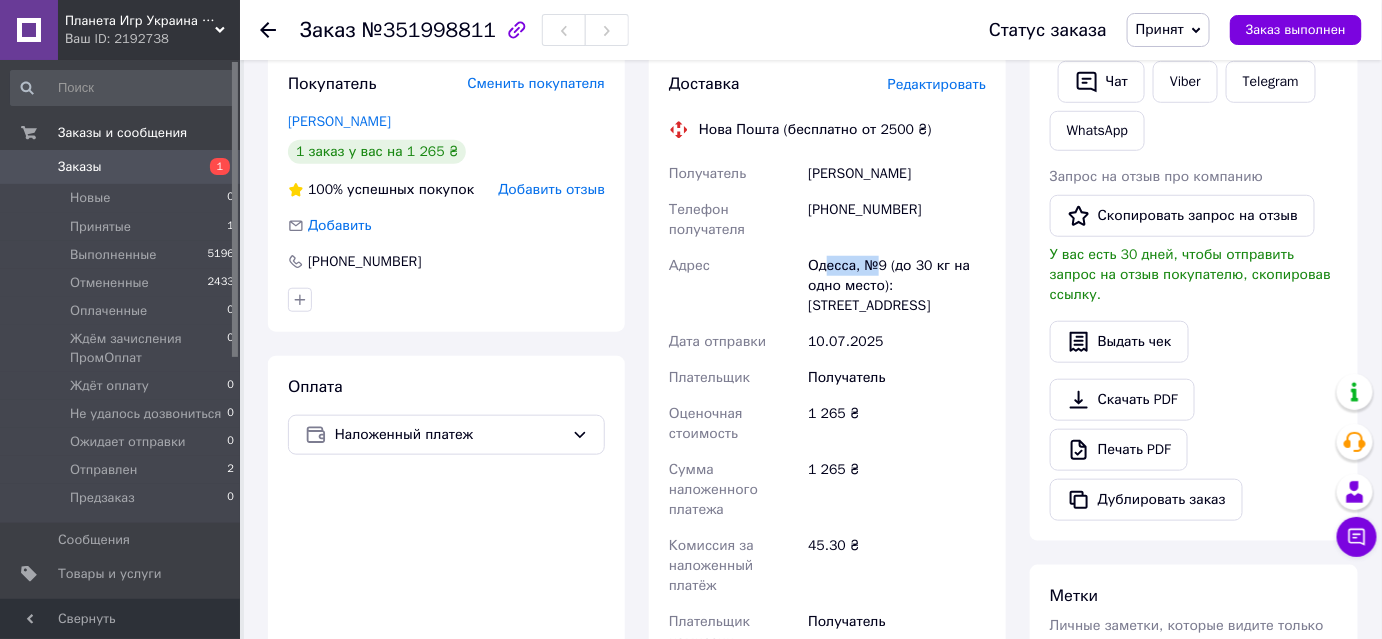 drag, startPoint x: 826, startPoint y: 224, endPoint x: 904, endPoint y: 233, distance: 78.51752 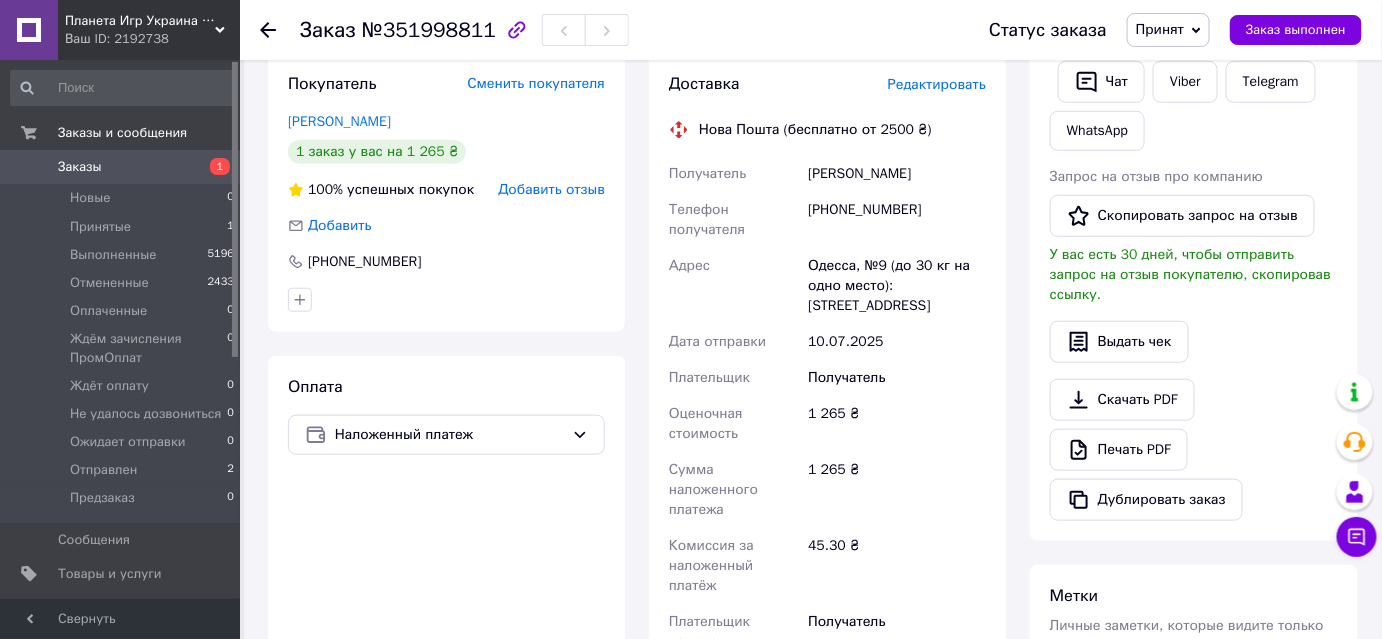 click on "Одесса, №9 (до 30 кг на одно место): [STREET_ADDRESS]" at bounding box center [897, 286] 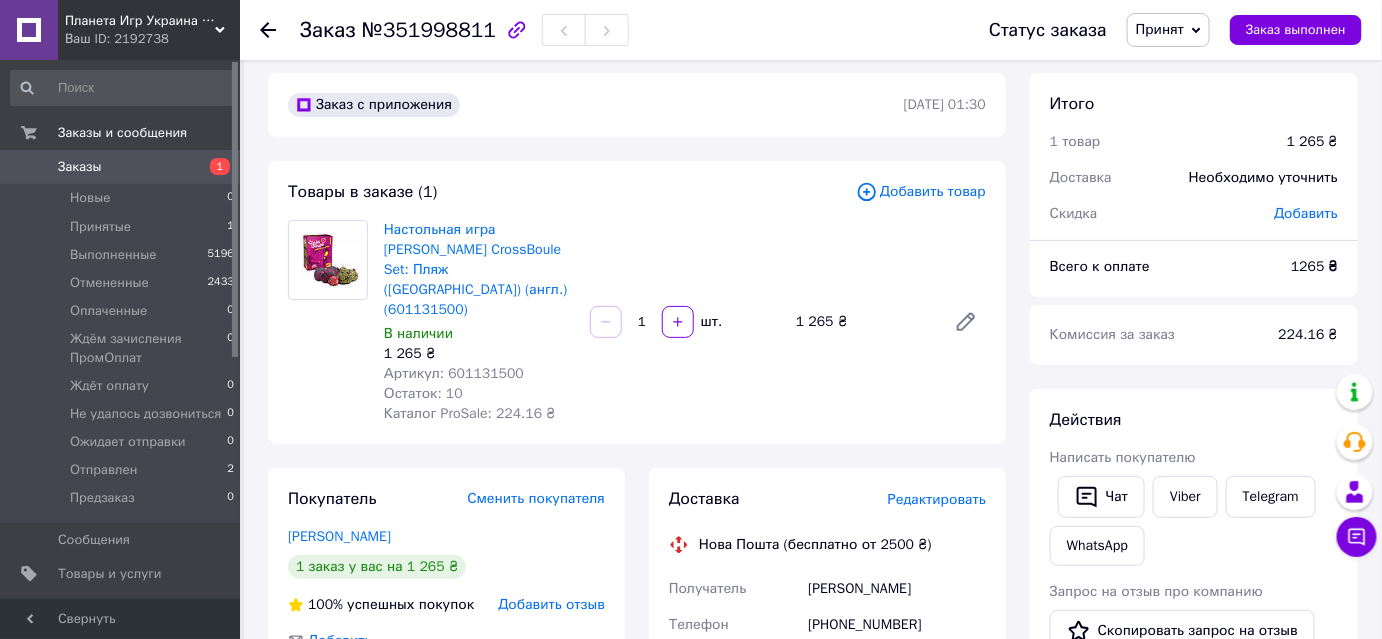 scroll, scrollTop: 0, scrollLeft: 0, axis: both 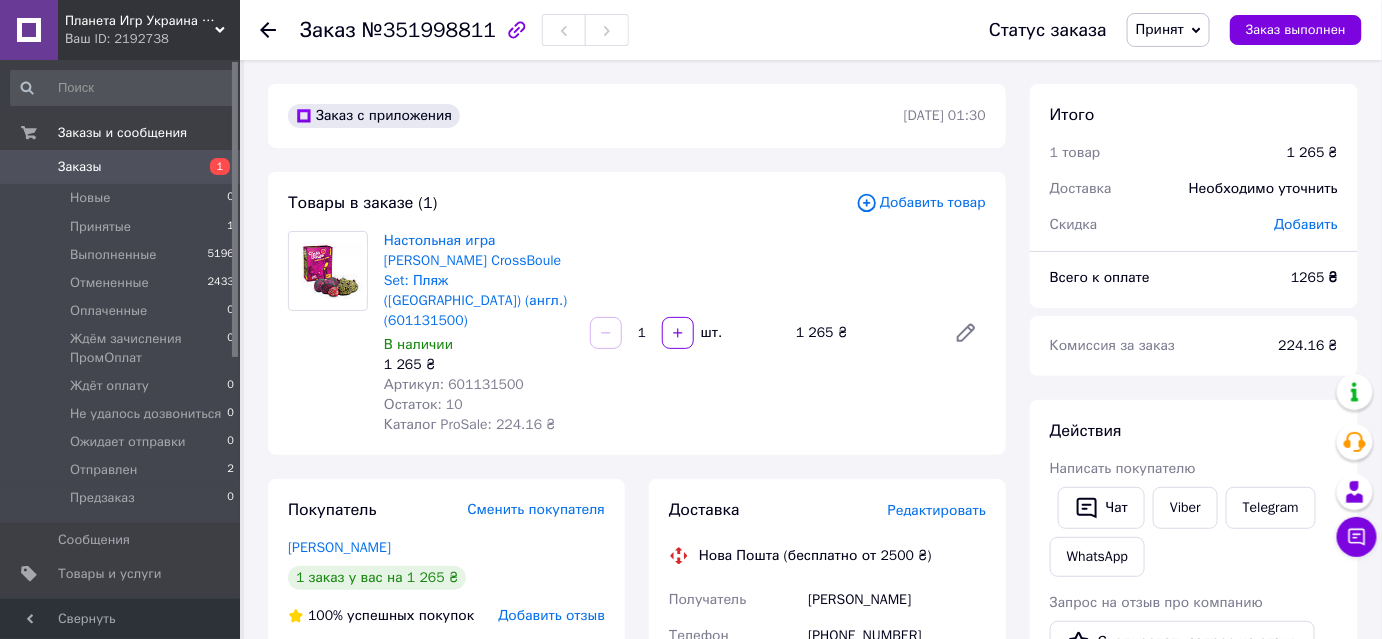 click on "Артикул: 601131500" at bounding box center (454, 384) 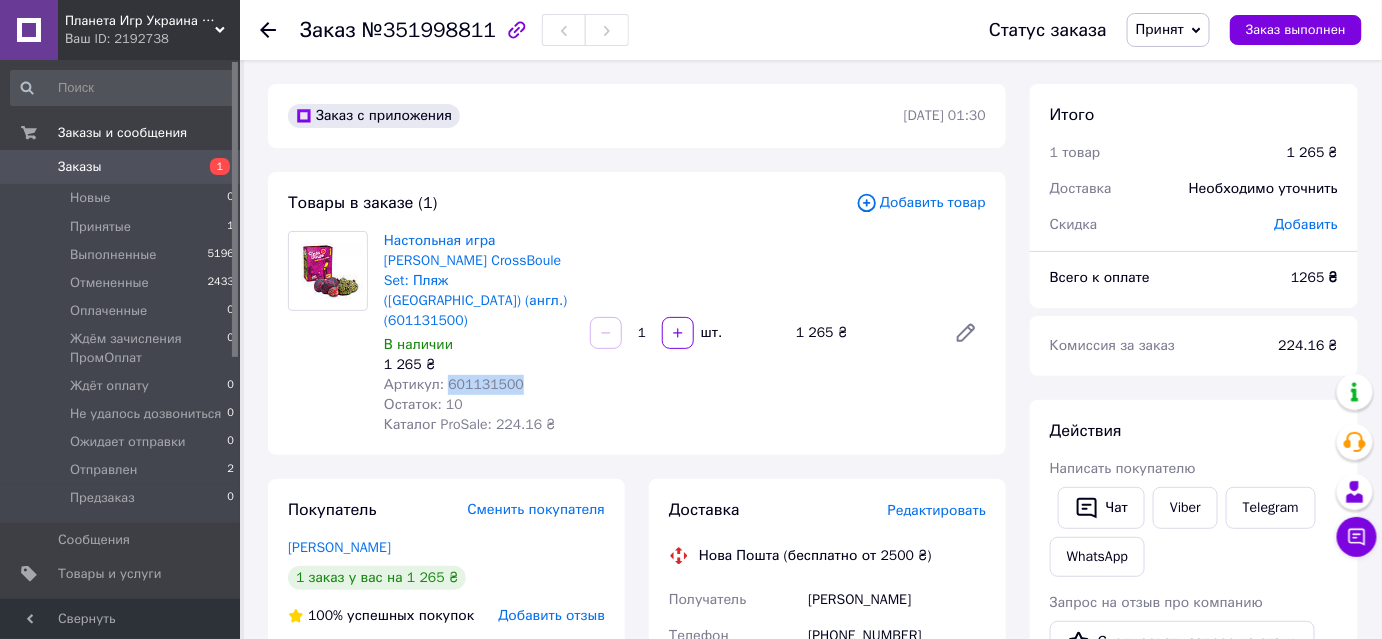 click on "Артикул: 601131500" at bounding box center [454, 384] 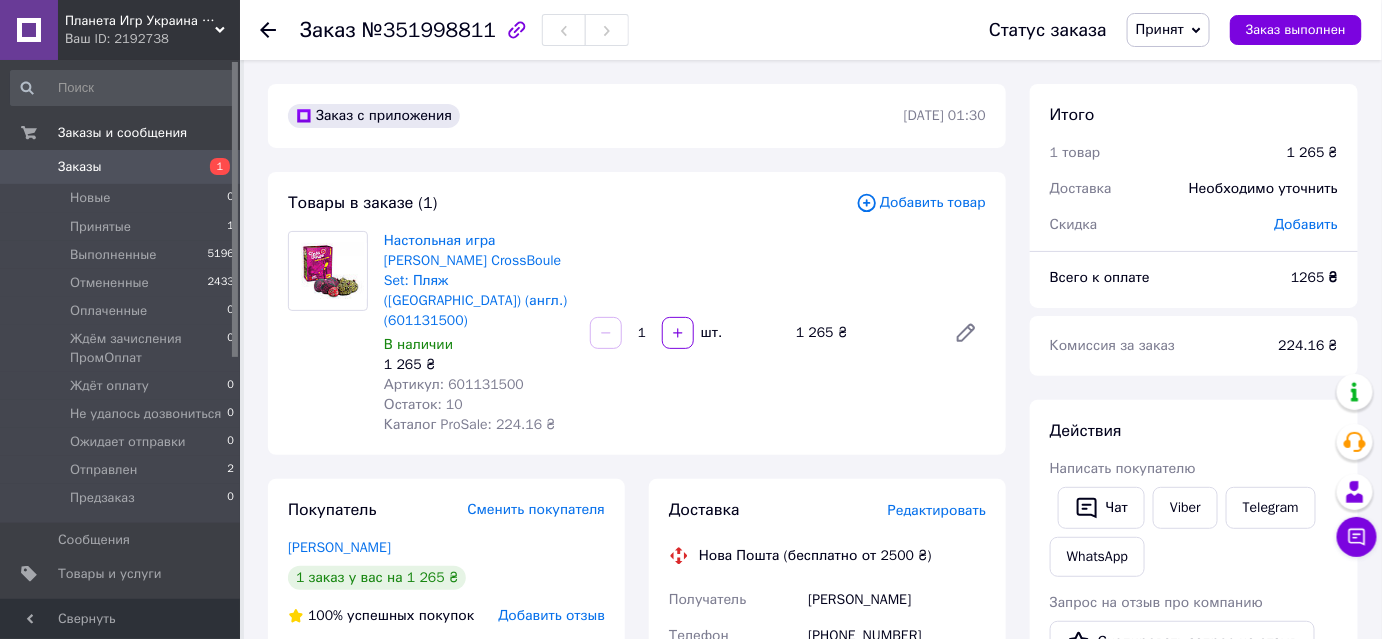 click on "Настольная игра [PERSON_NAME] CrossBoule Set: Пляж (CrossBoule Set BEACH) (англ.) (601131500) В наличии 1 265 ₴ Артикул: 601131500 Остаток: 10 Каталог ProSale: 224.16 ₴  1   шт. 1 265 ₴" at bounding box center [685, 333] 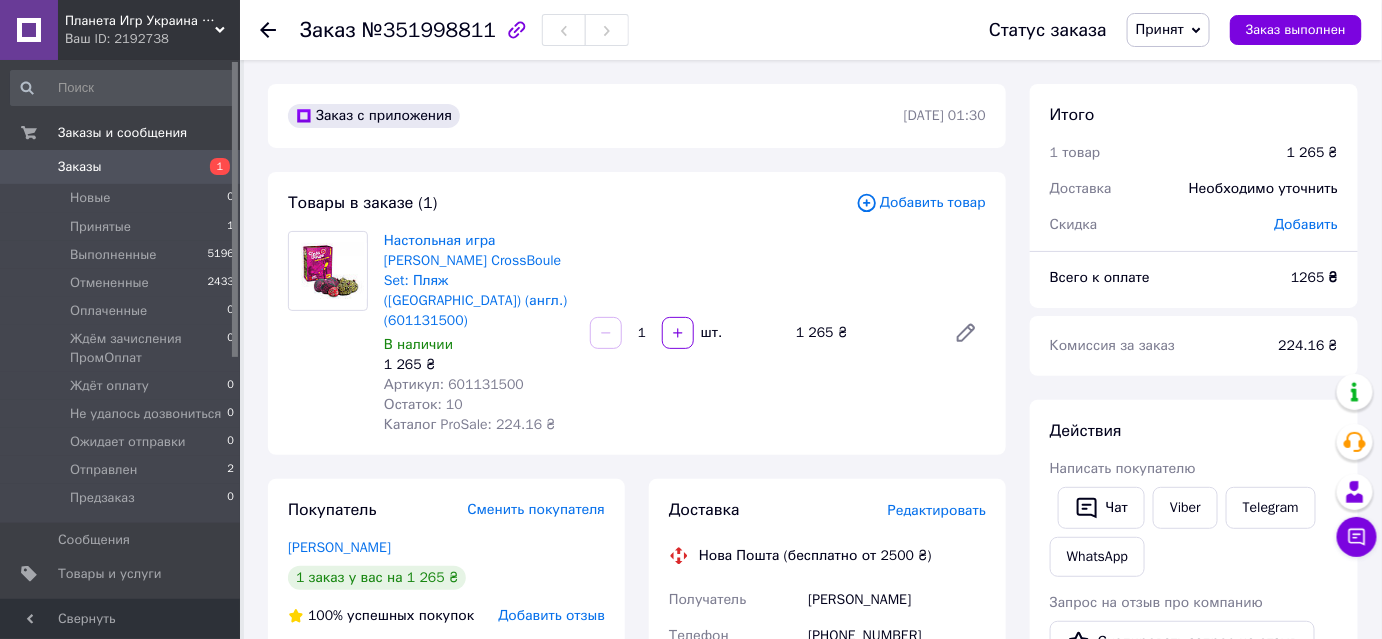 click on "№351998811" at bounding box center (429, 30) 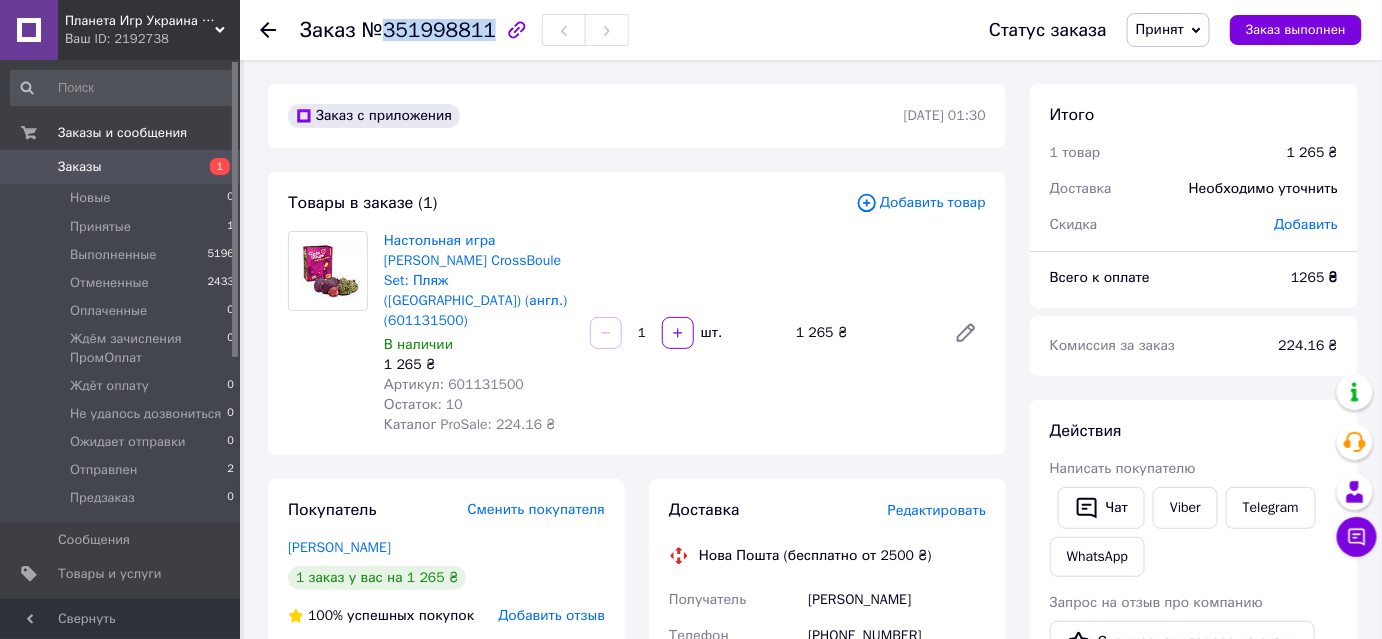 click on "№351998811" at bounding box center (429, 30) 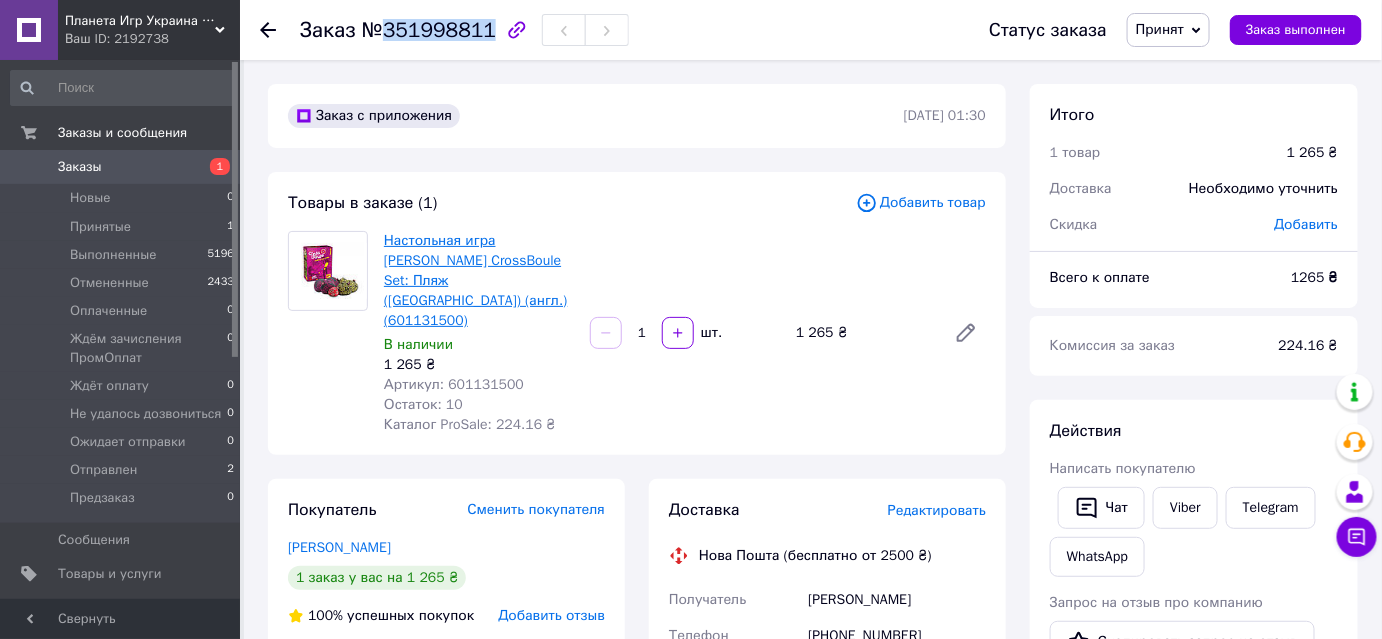 copy on "351998811" 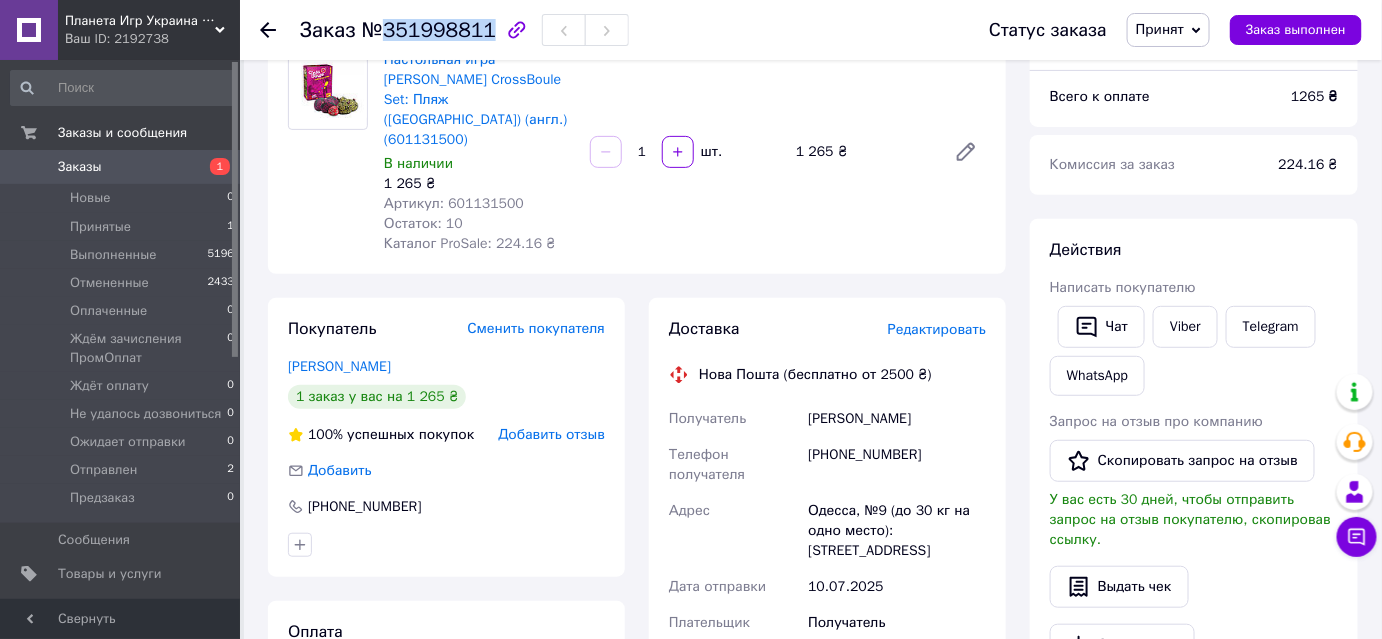 scroll, scrollTop: 363, scrollLeft: 0, axis: vertical 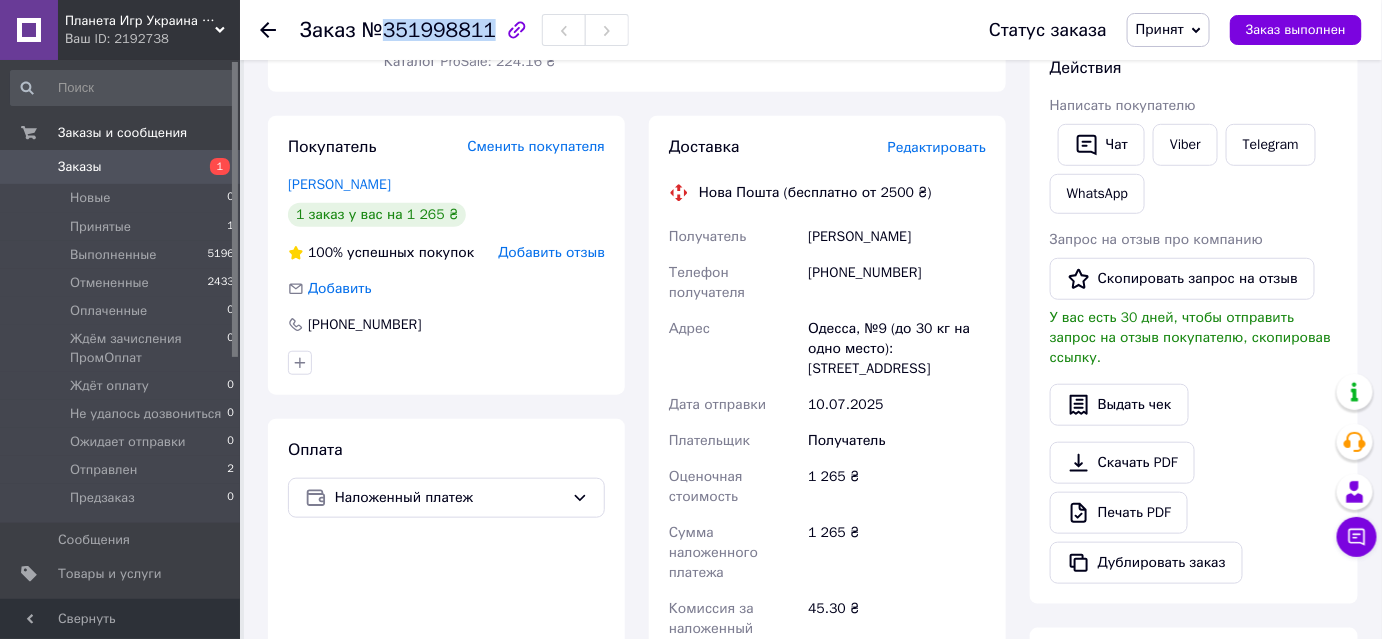drag, startPoint x: 805, startPoint y: 218, endPoint x: 928, endPoint y: 218, distance: 123 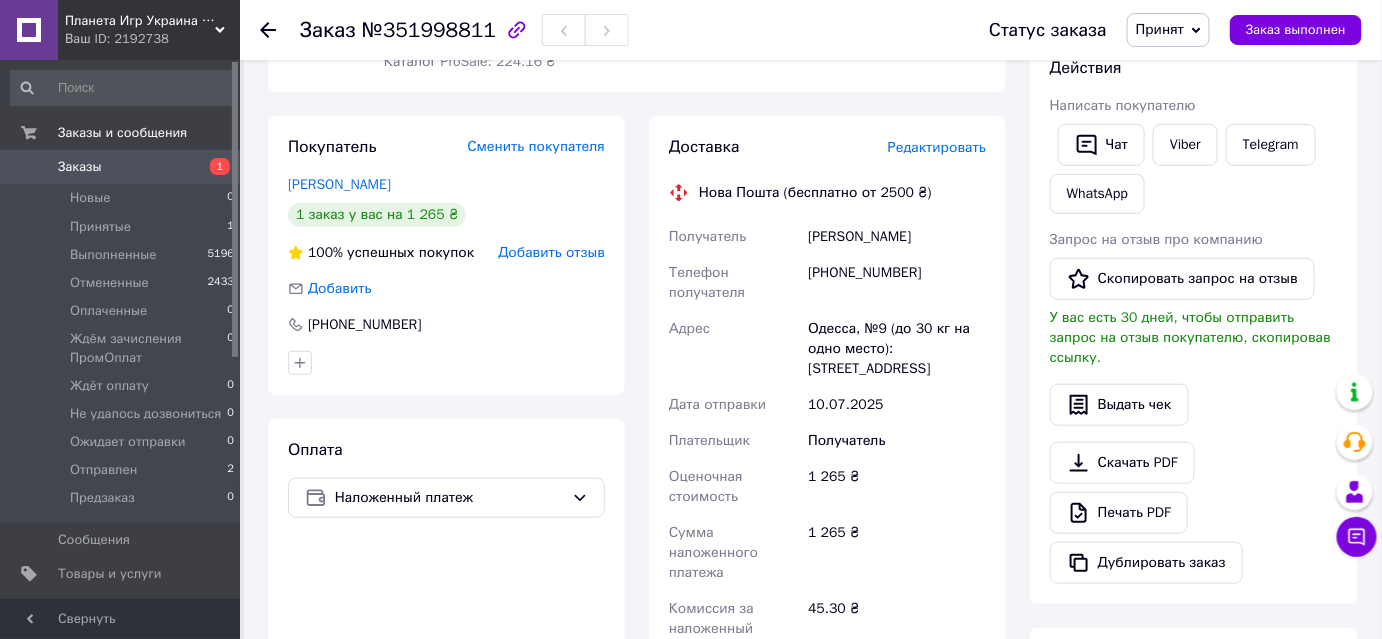 click on "Доставка" at bounding box center [778, 147] 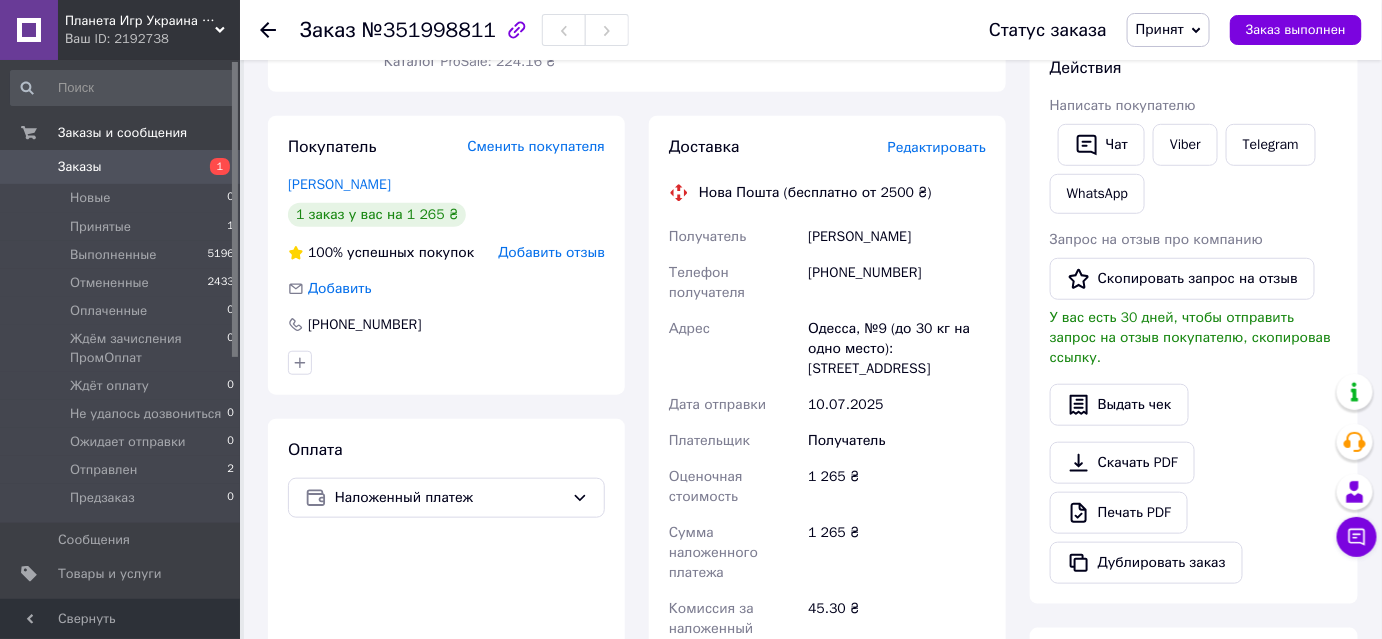 scroll, scrollTop: 545, scrollLeft: 0, axis: vertical 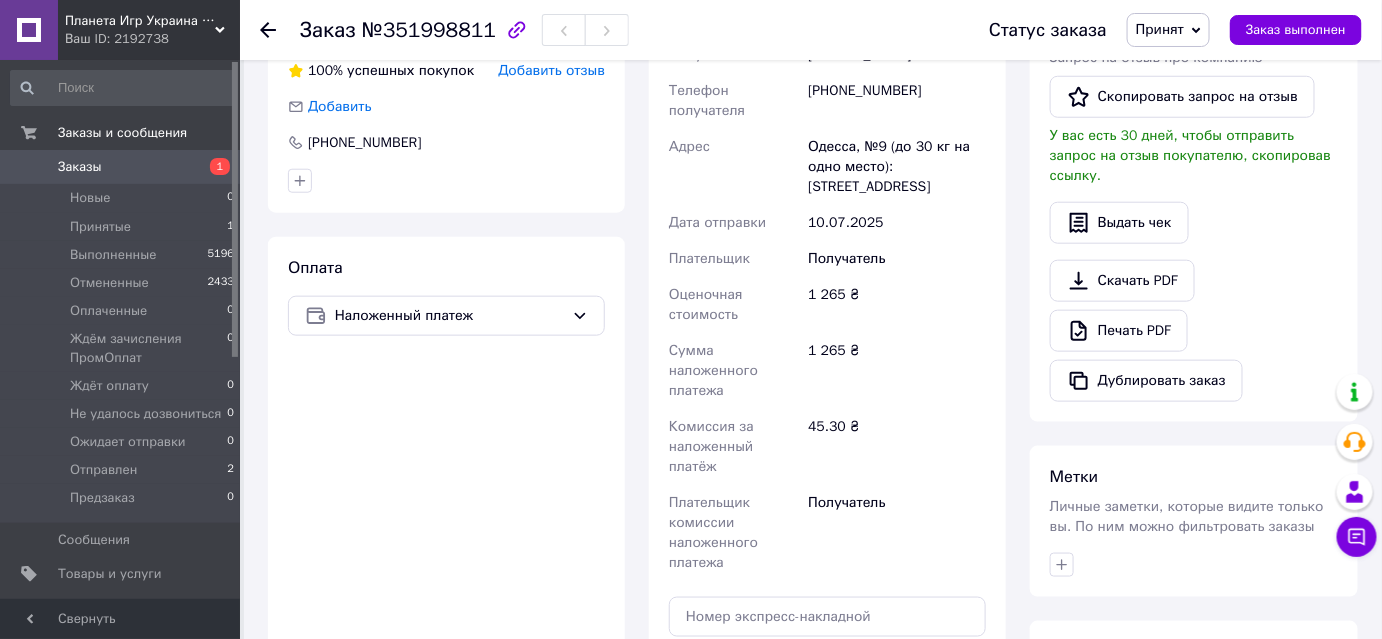 click on "[PHONE_NUMBER]" at bounding box center (897, 101) 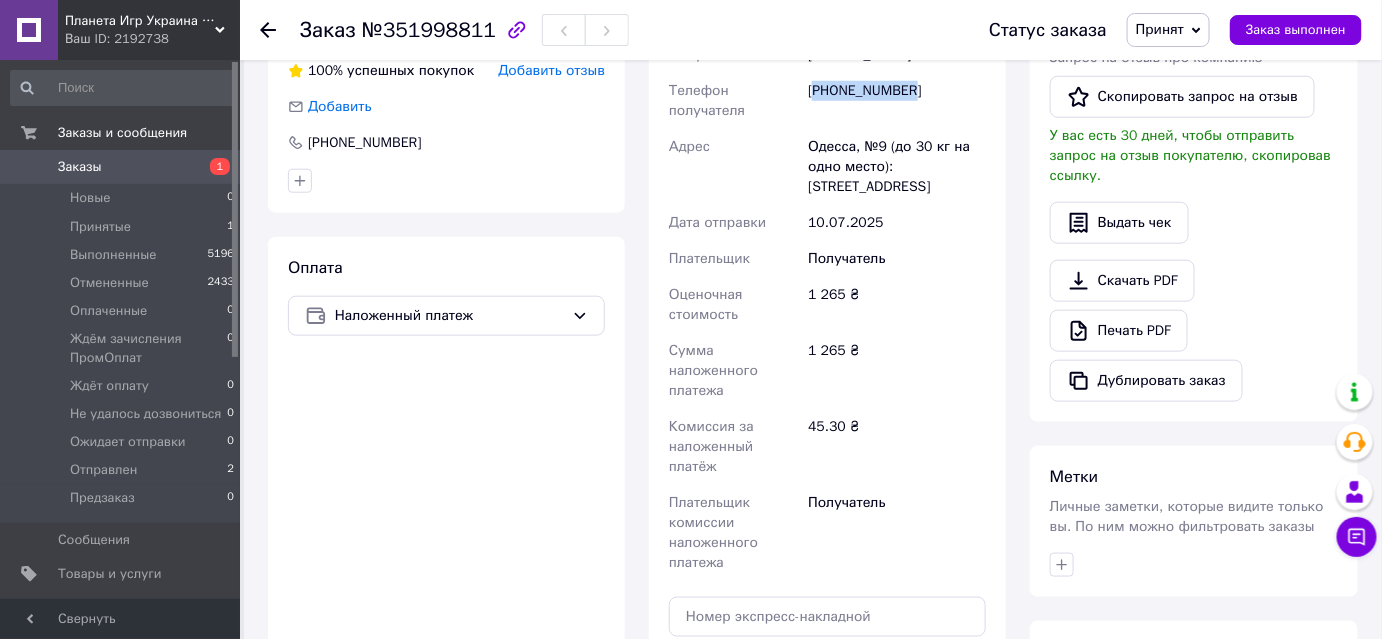 click on "[PHONE_NUMBER]" at bounding box center [897, 101] 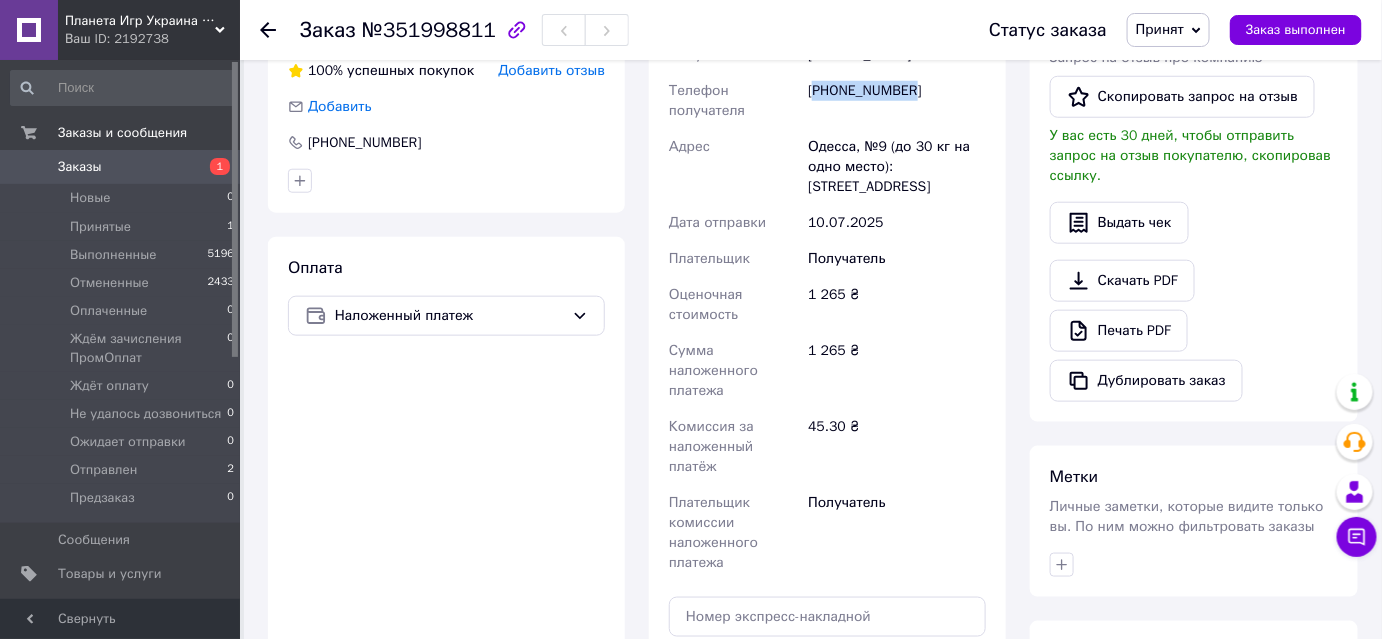 scroll, scrollTop: 363, scrollLeft: 0, axis: vertical 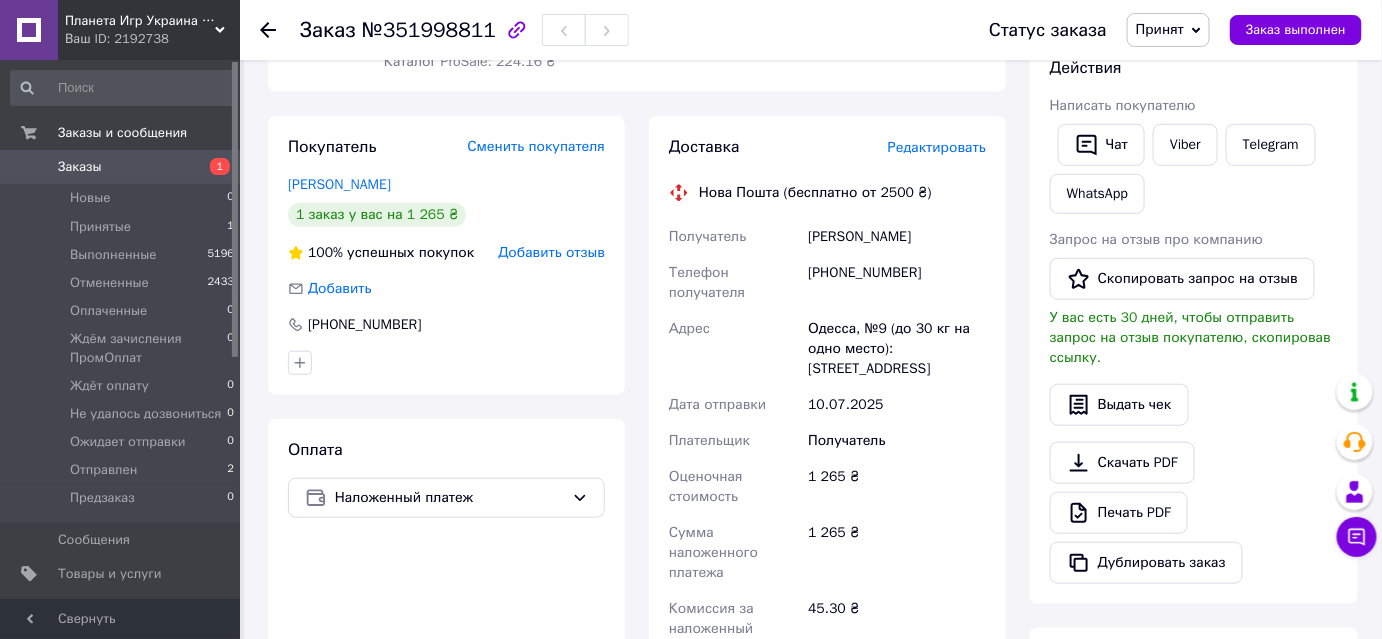 click on "[PERSON_NAME]" at bounding box center (897, 237) 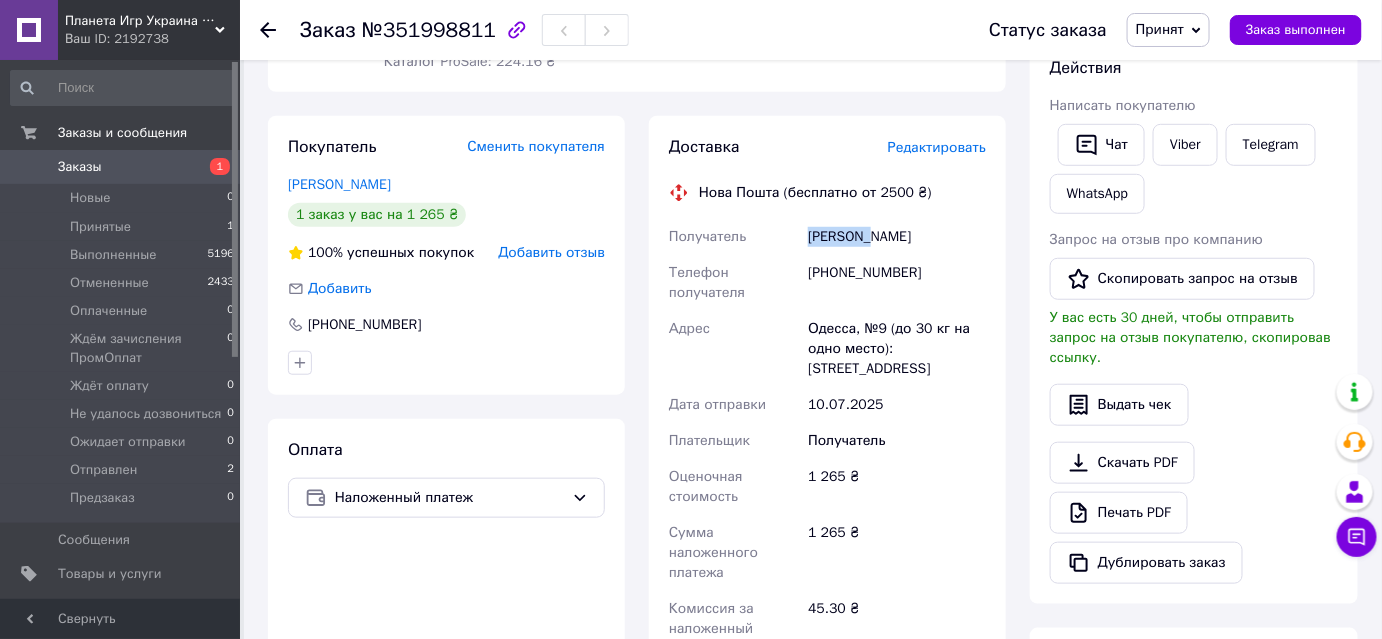 click on "[PERSON_NAME]" at bounding box center (897, 237) 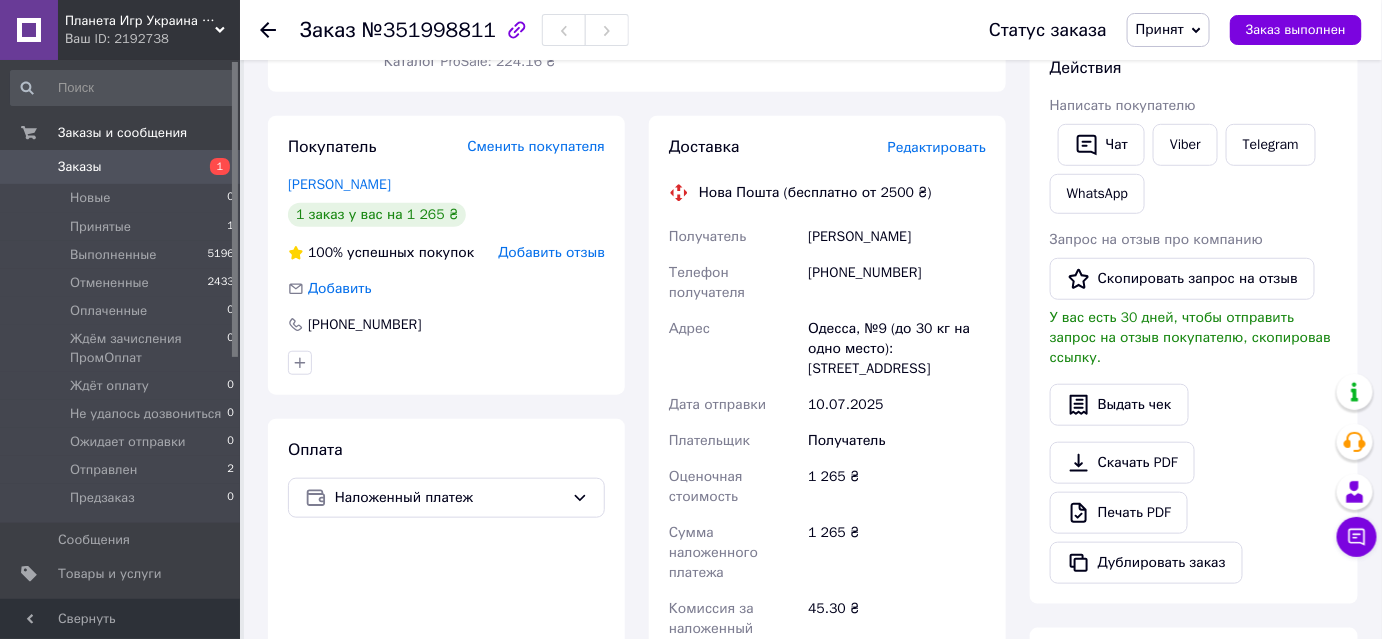 click on "[PERSON_NAME]" at bounding box center [897, 237] 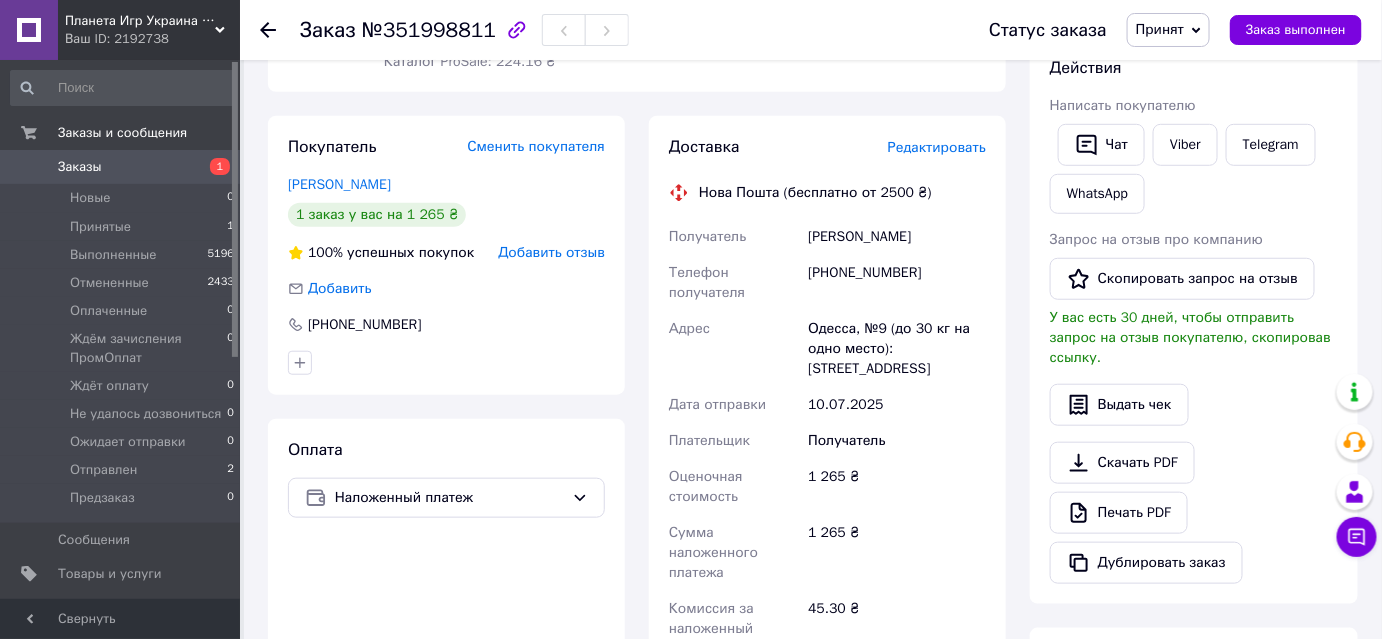 scroll, scrollTop: 545, scrollLeft: 0, axis: vertical 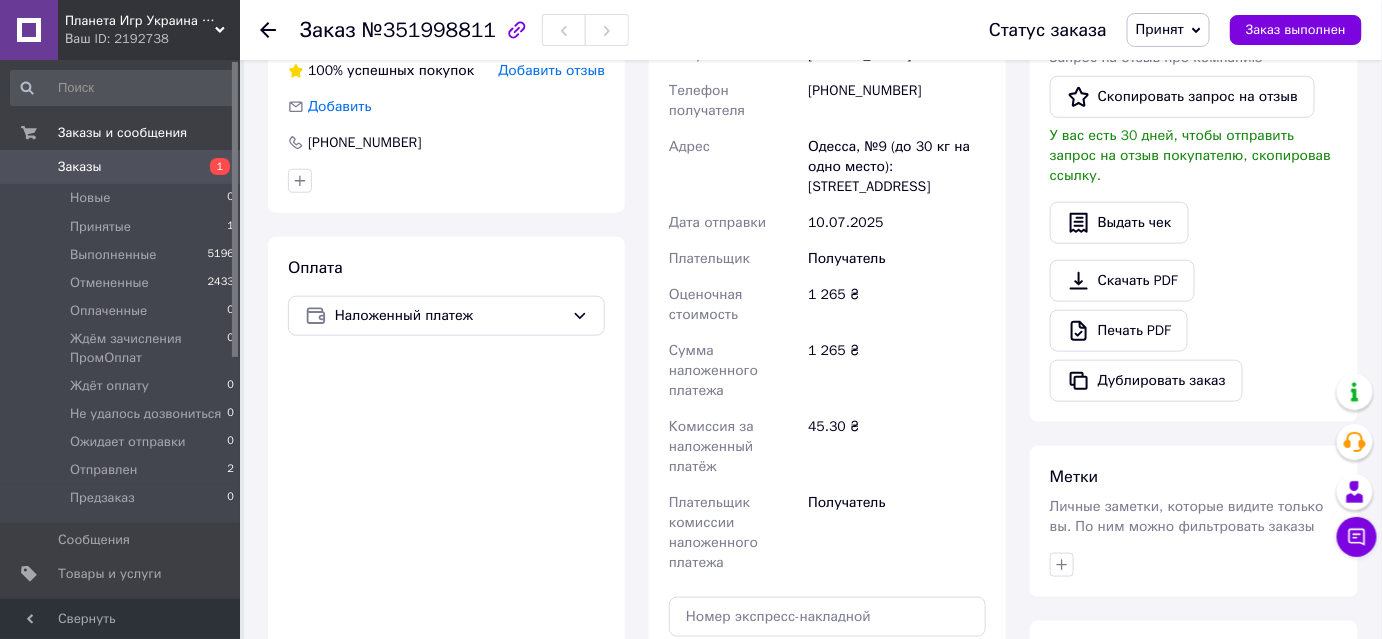 click on "Принят" at bounding box center [1160, 29] 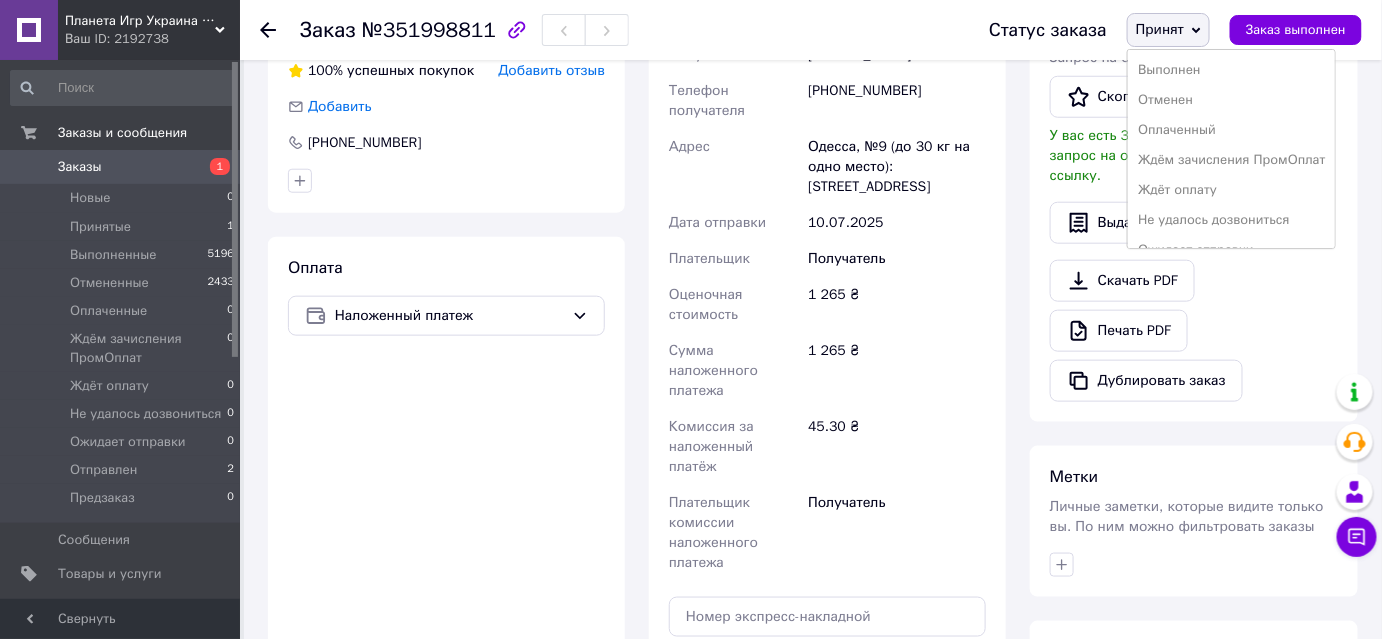 click on "Доставка Редактировать Нова Пошта (бесплатно от 2500 ₴) Получатель [PERSON_NAME] Телефон получателя [PHONE_NUMBER] Адрес Одесса, №9 (до 30 кг на одно место): [STREET_ADDRESS] Дата отправки [DATE] Плательщик Получатель Оценочная стоимость 1 265 ₴ Сумма наложенного платежа 1 265 ₴ Комиссия за наложенный платёж 45.30 ₴ Плательщик комиссии наложенного платежа Получатель Передать номер или Сгенерировать ЭН" at bounding box center (827, 364) 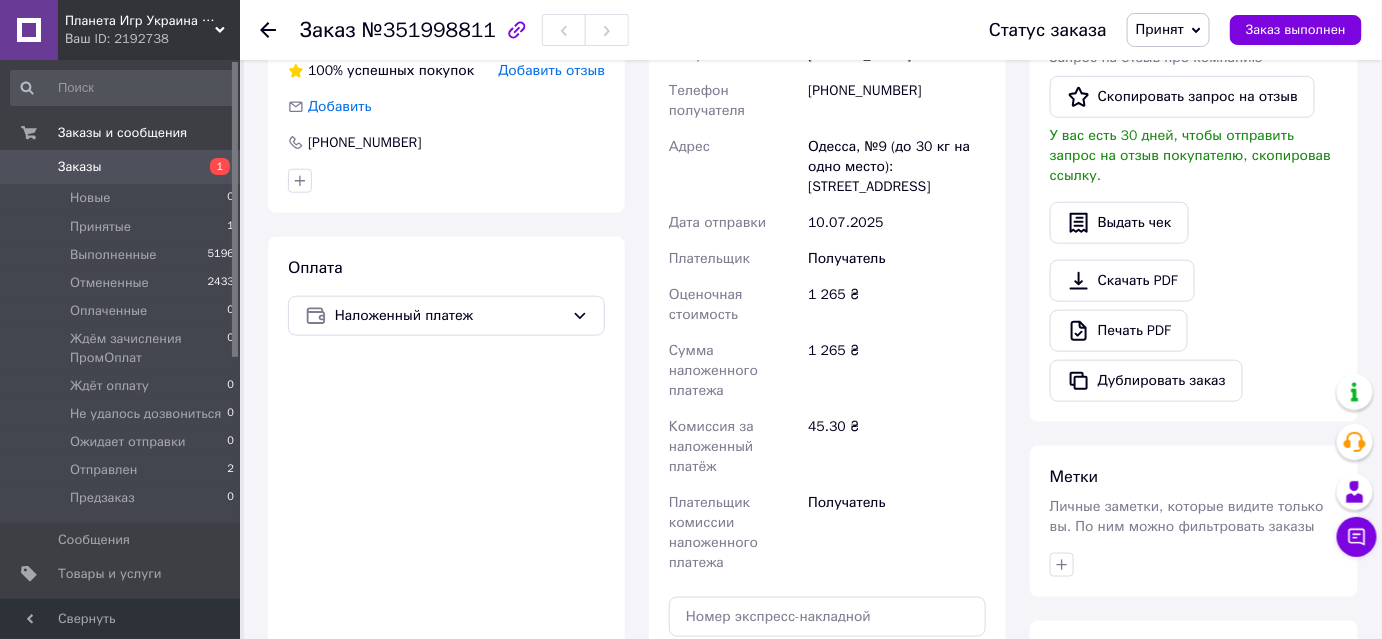 scroll, scrollTop: 727, scrollLeft: 0, axis: vertical 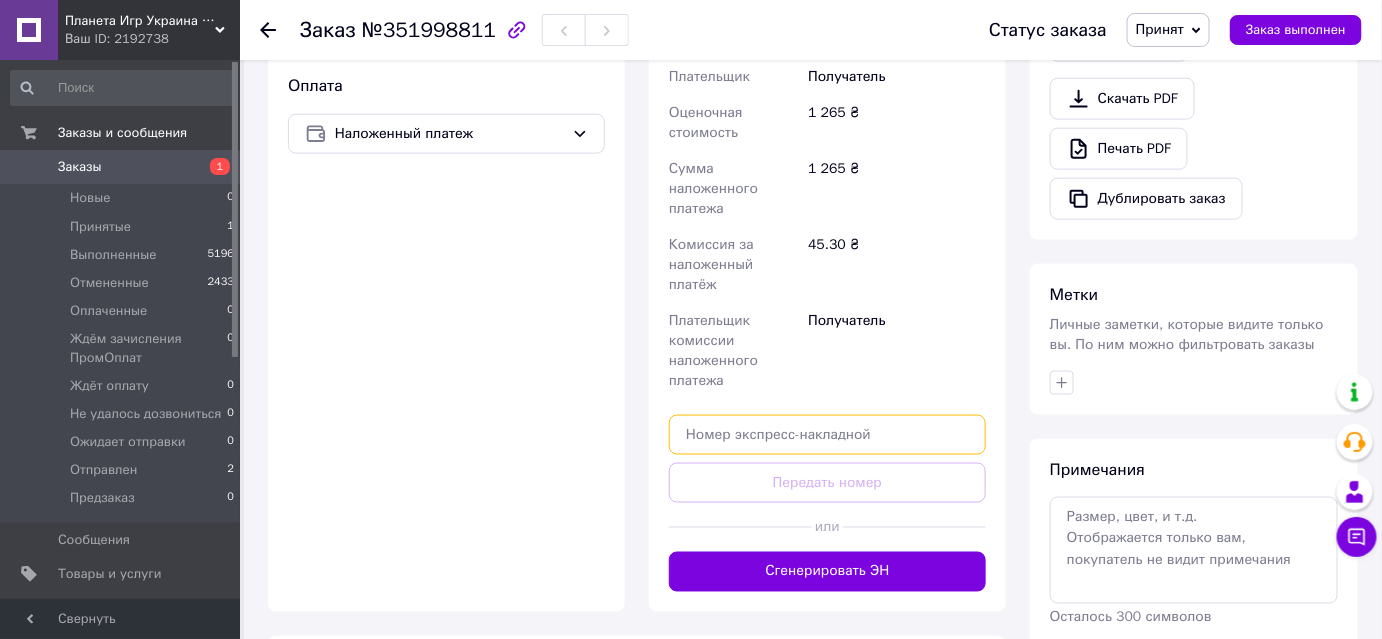 click at bounding box center [827, 435] 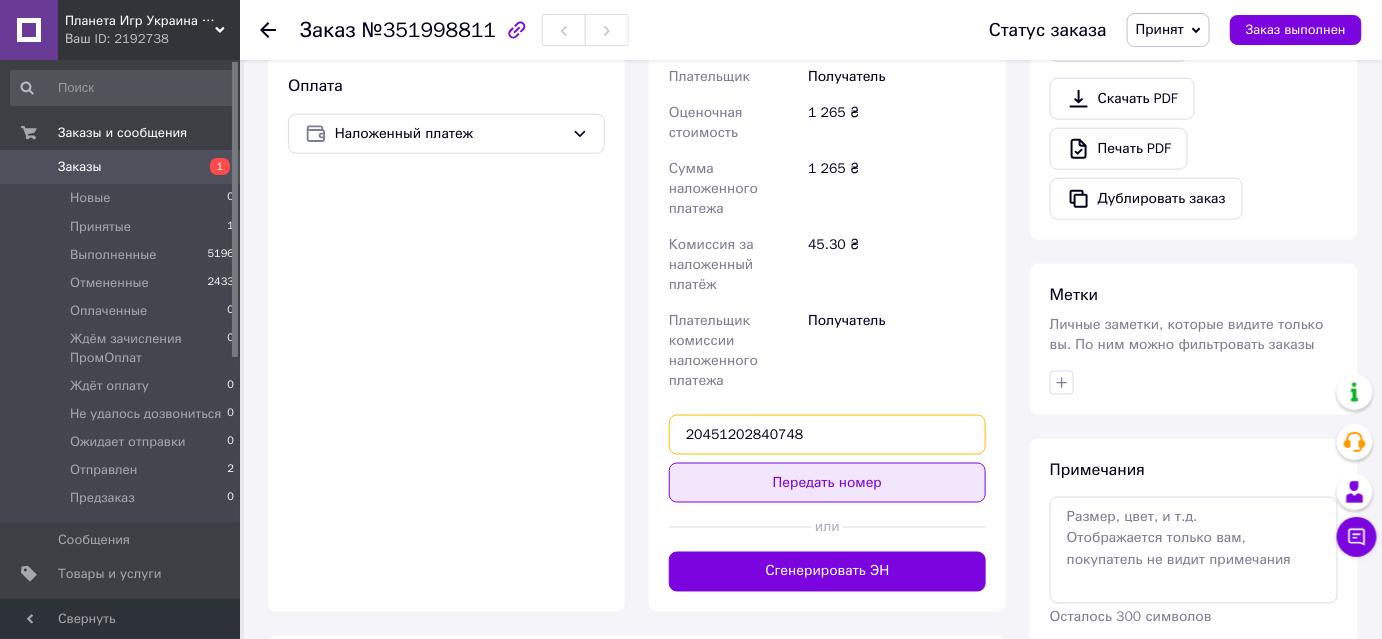 type on "20451202840748" 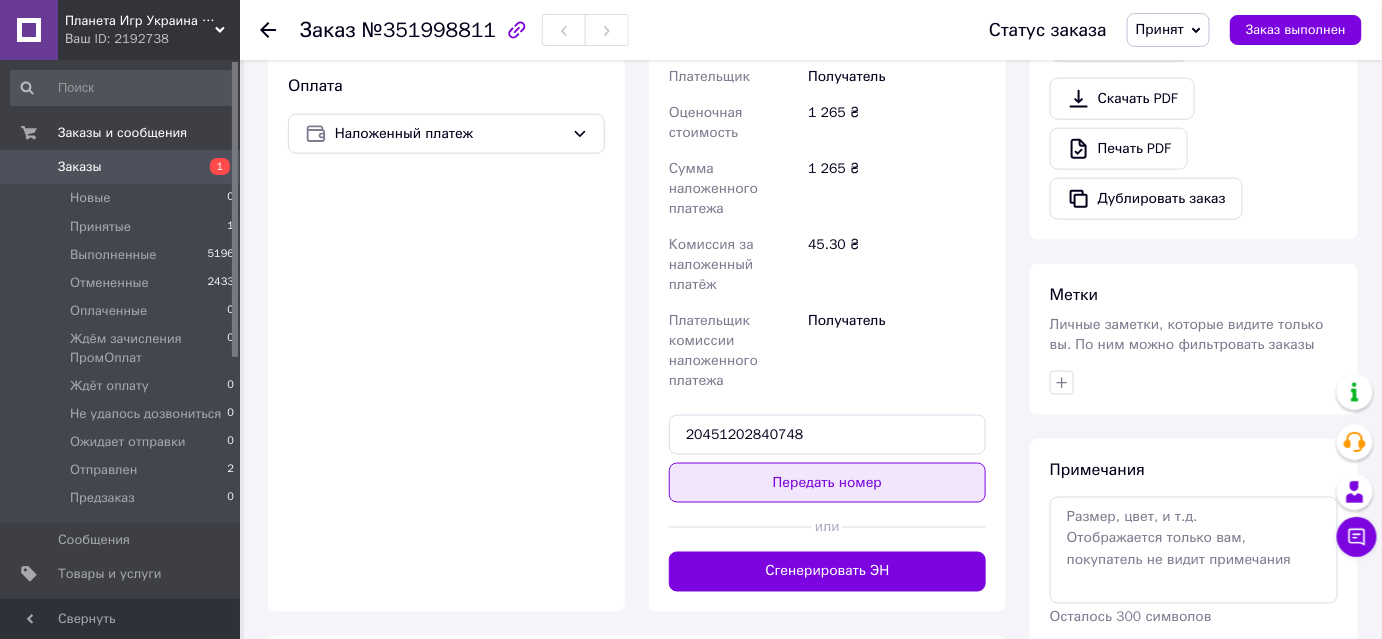click on "Передать номер" at bounding box center (827, 483) 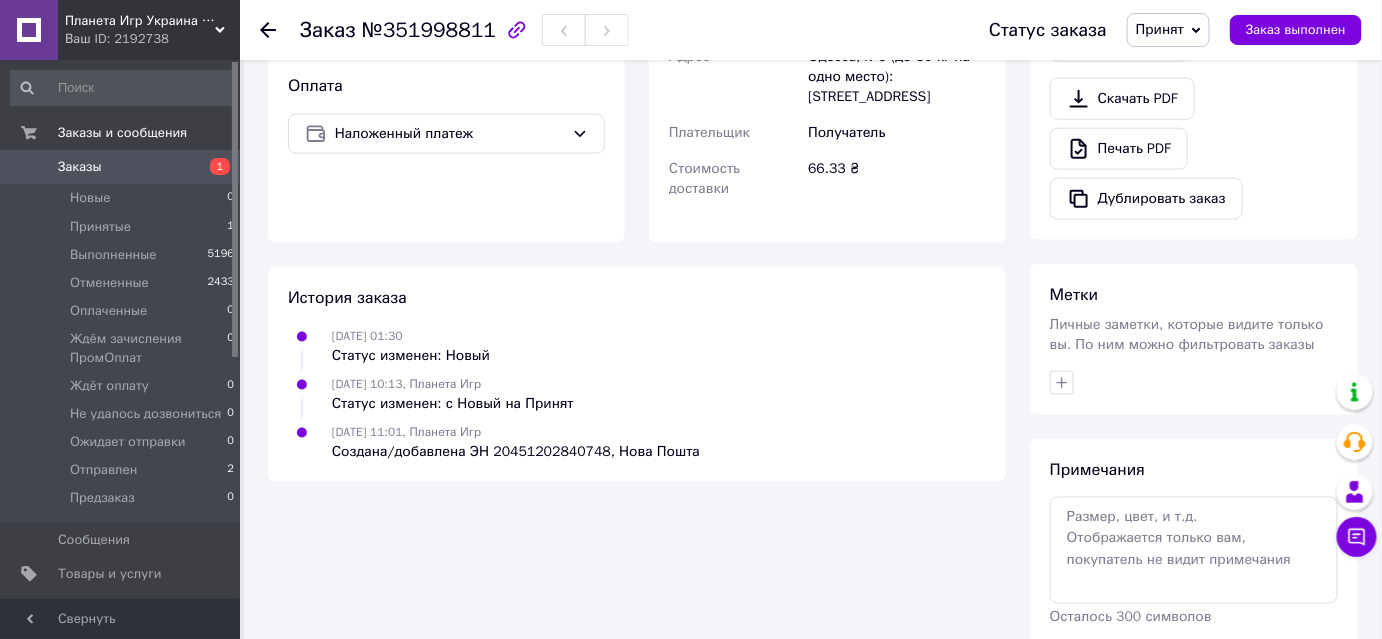 click on "Принят" at bounding box center (1160, 29) 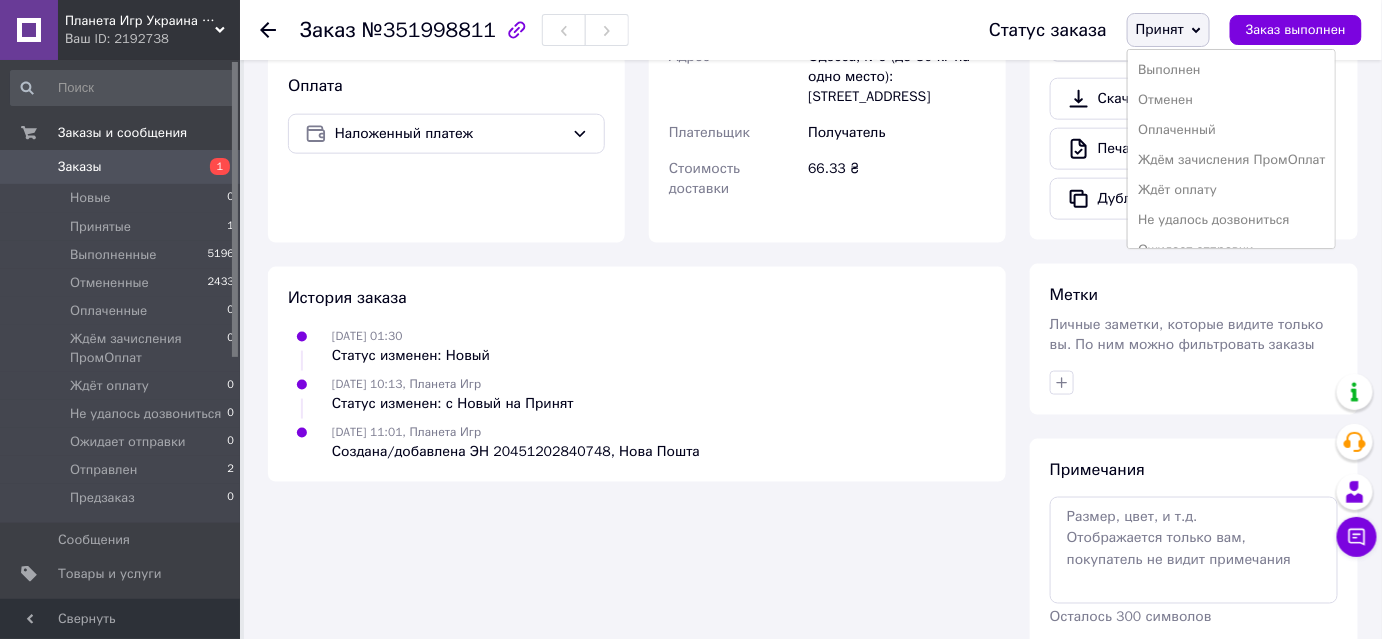 scroll, scrollTop: 81, scrollLeft: 0, axis: vertical 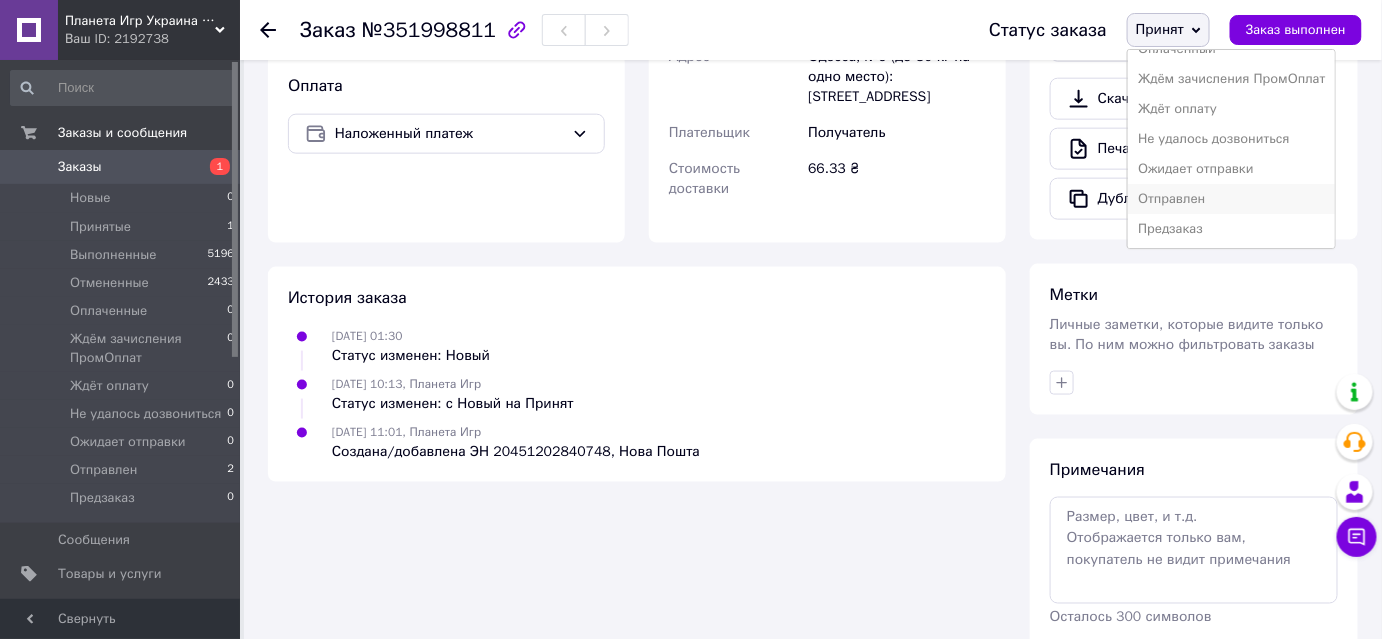 click on "Отправлен" at bounding box center [1231, 199] 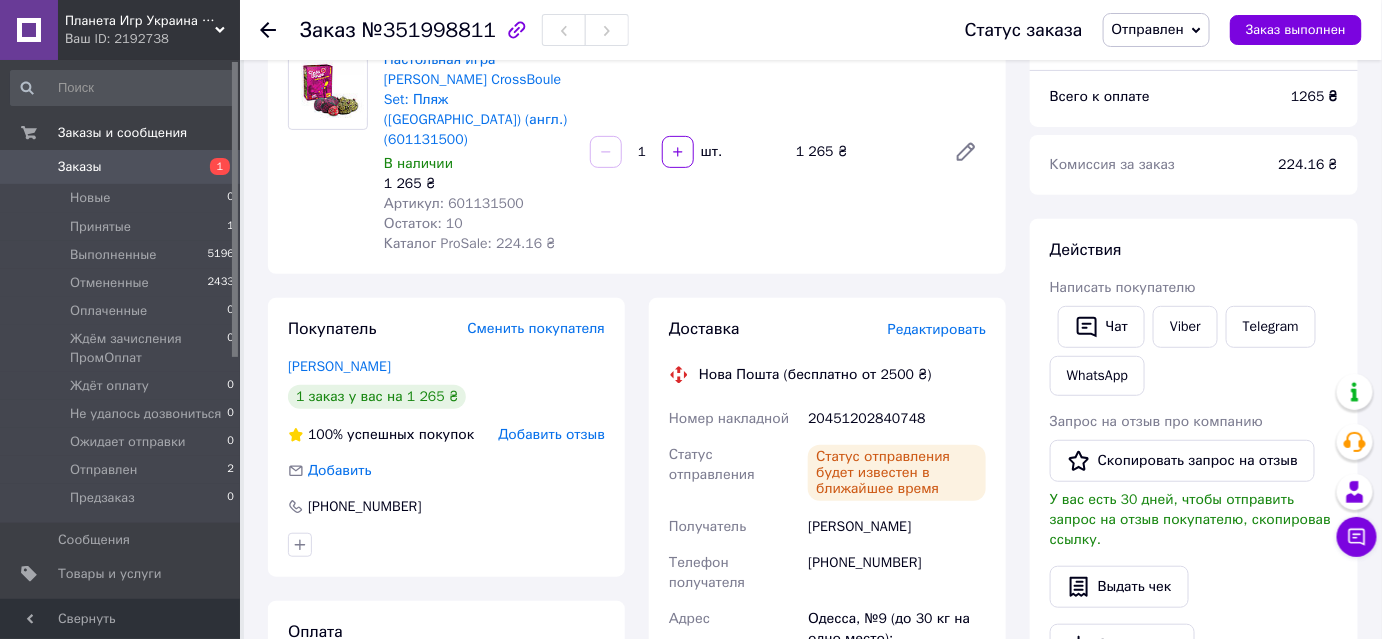 scroll, scrollTop: 0, scrollLeft: 0, axis: both 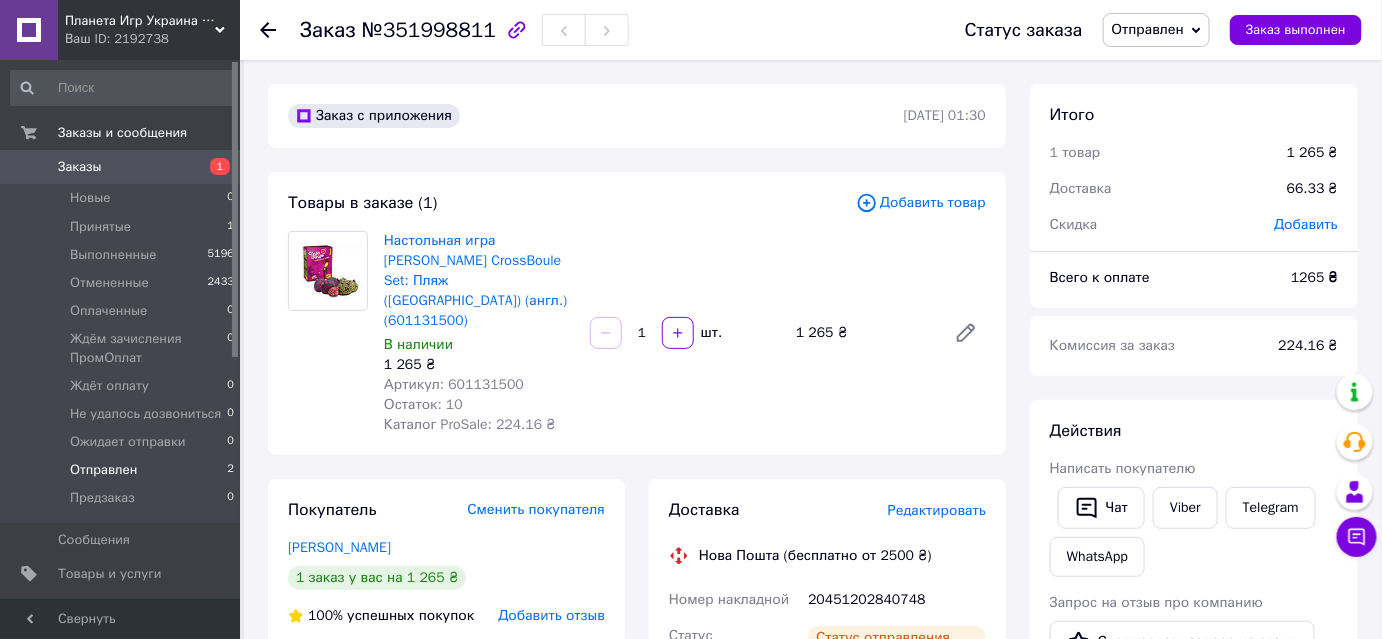 click on "Отправлен 2" at bounding box center (123, 470) 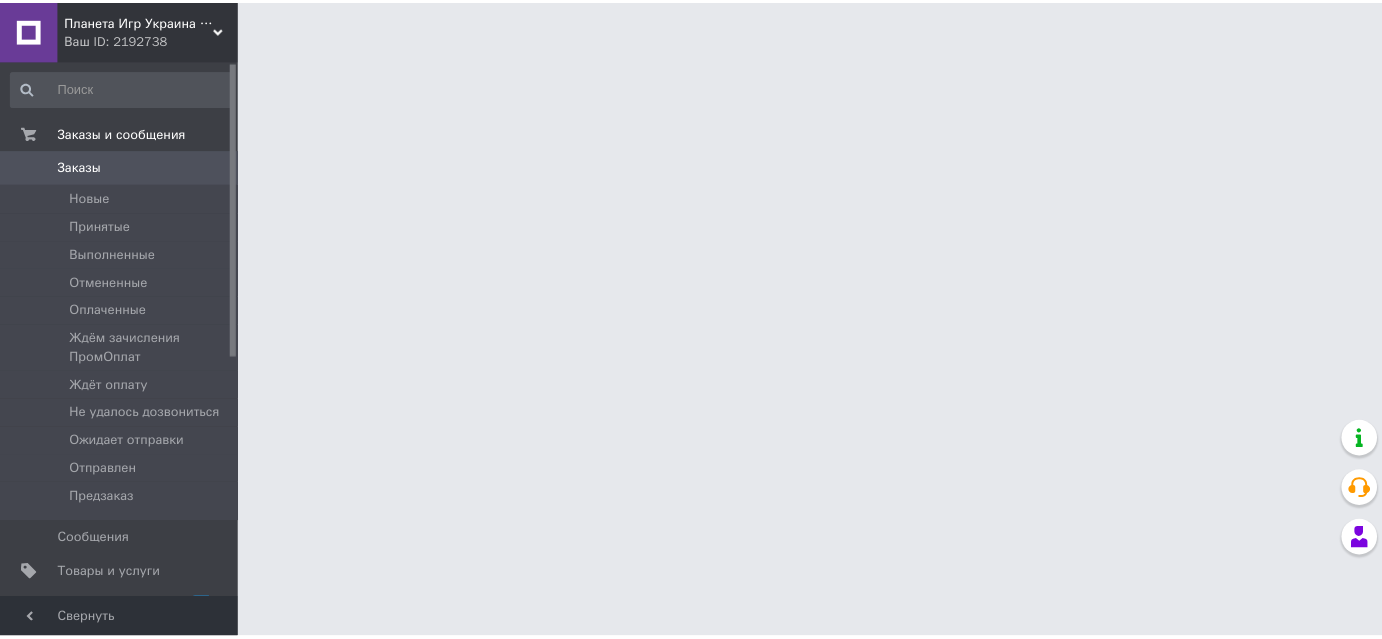 scroll, scrollTop: 0, scrollLeft: 0, axis: both 